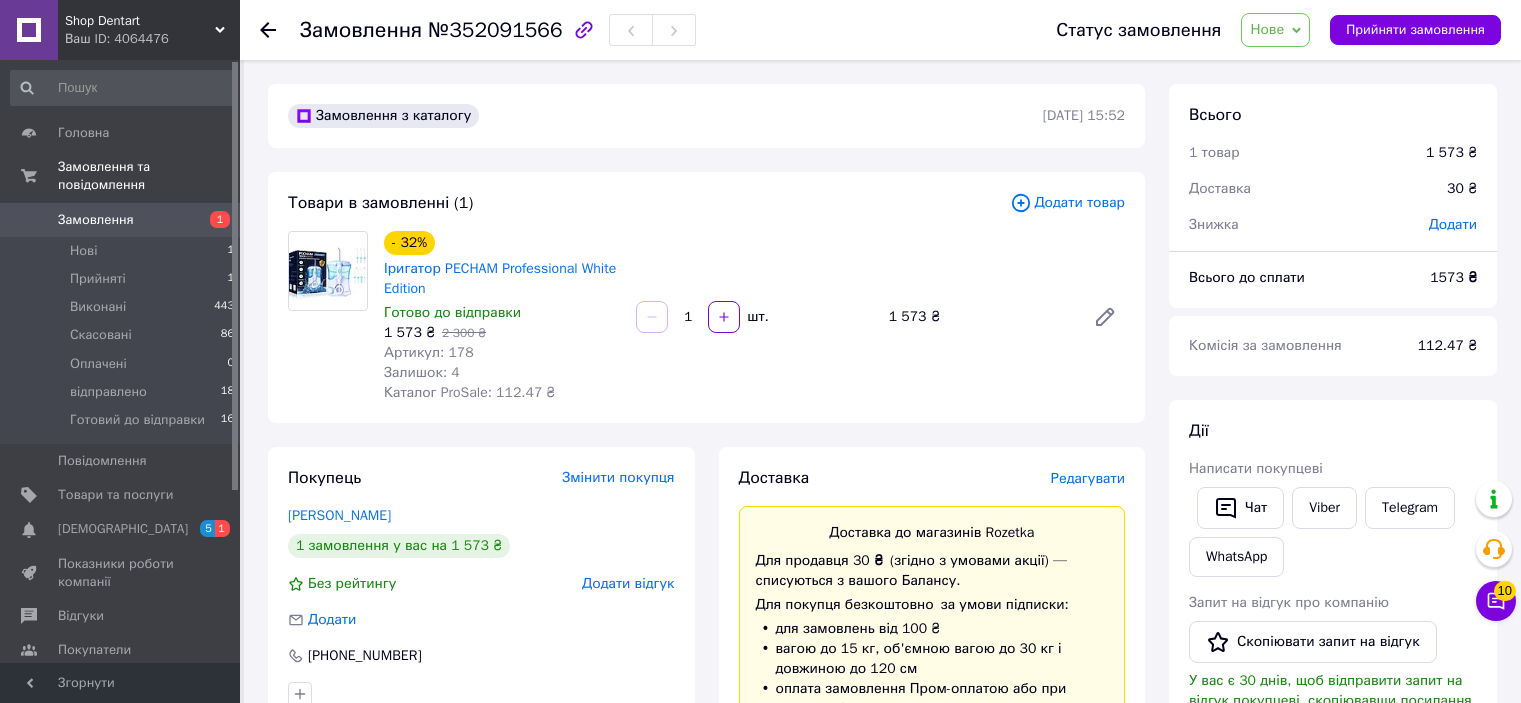 scroll, scrollTop: 0, scrollLeft: 0, axis: both 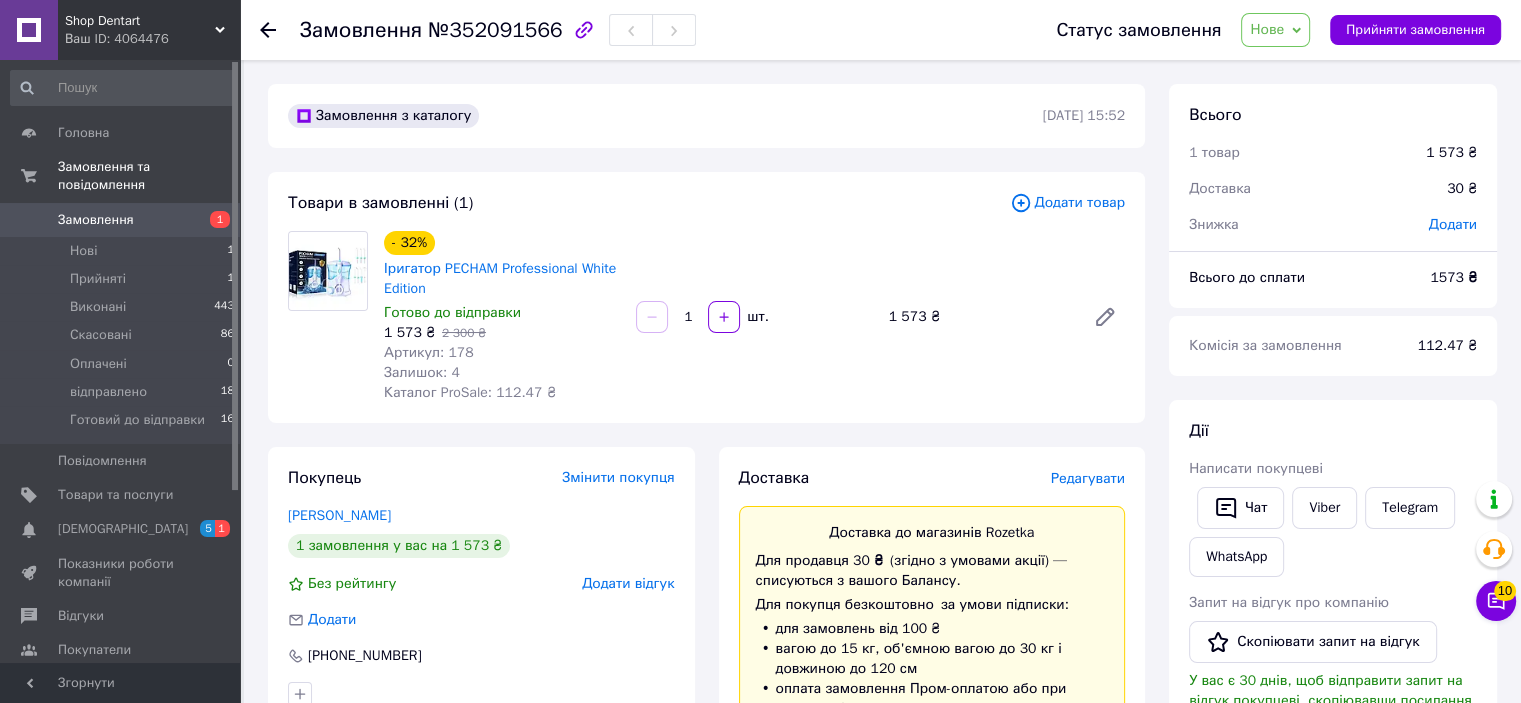 click on "Shop Dentart" at bounding box center [140, 21] 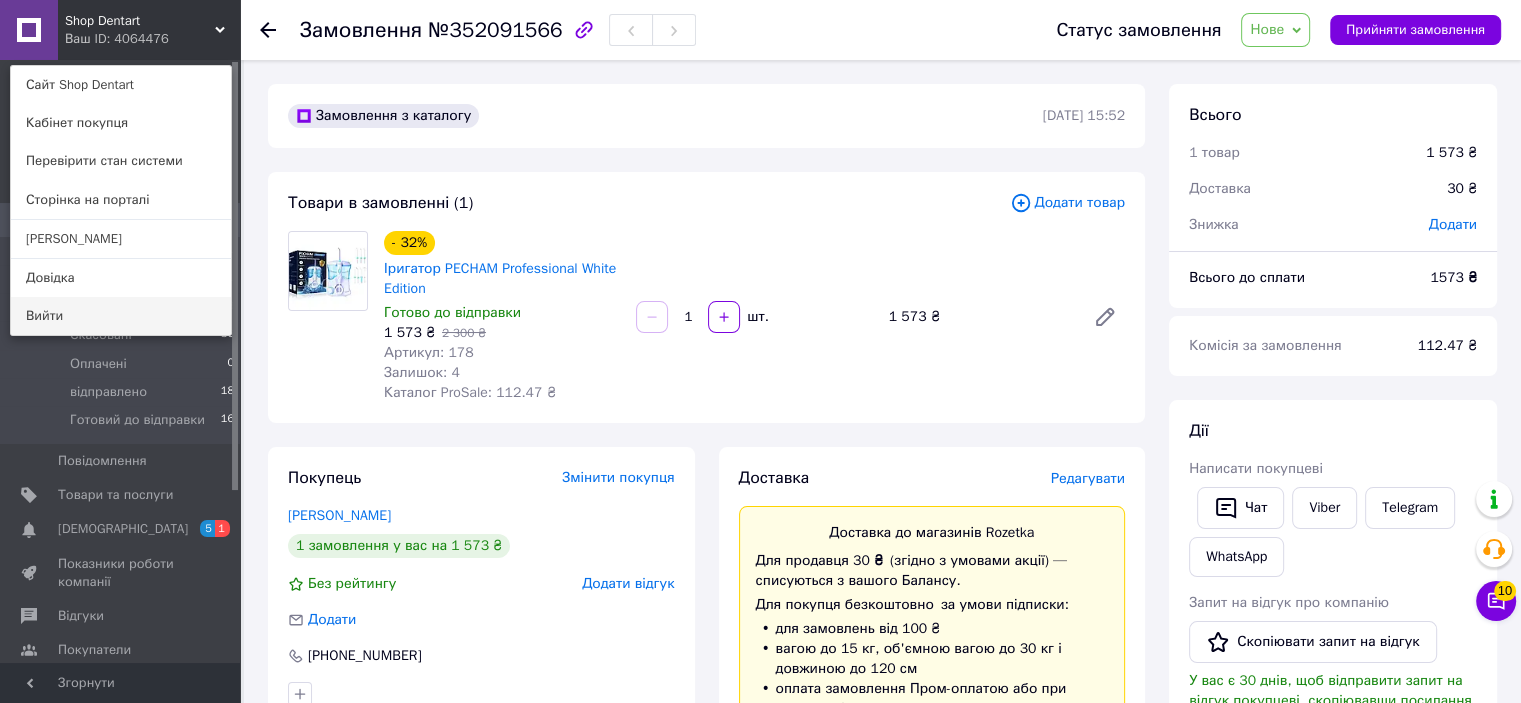 click on "Вийти" at bounding box center (121, 316) 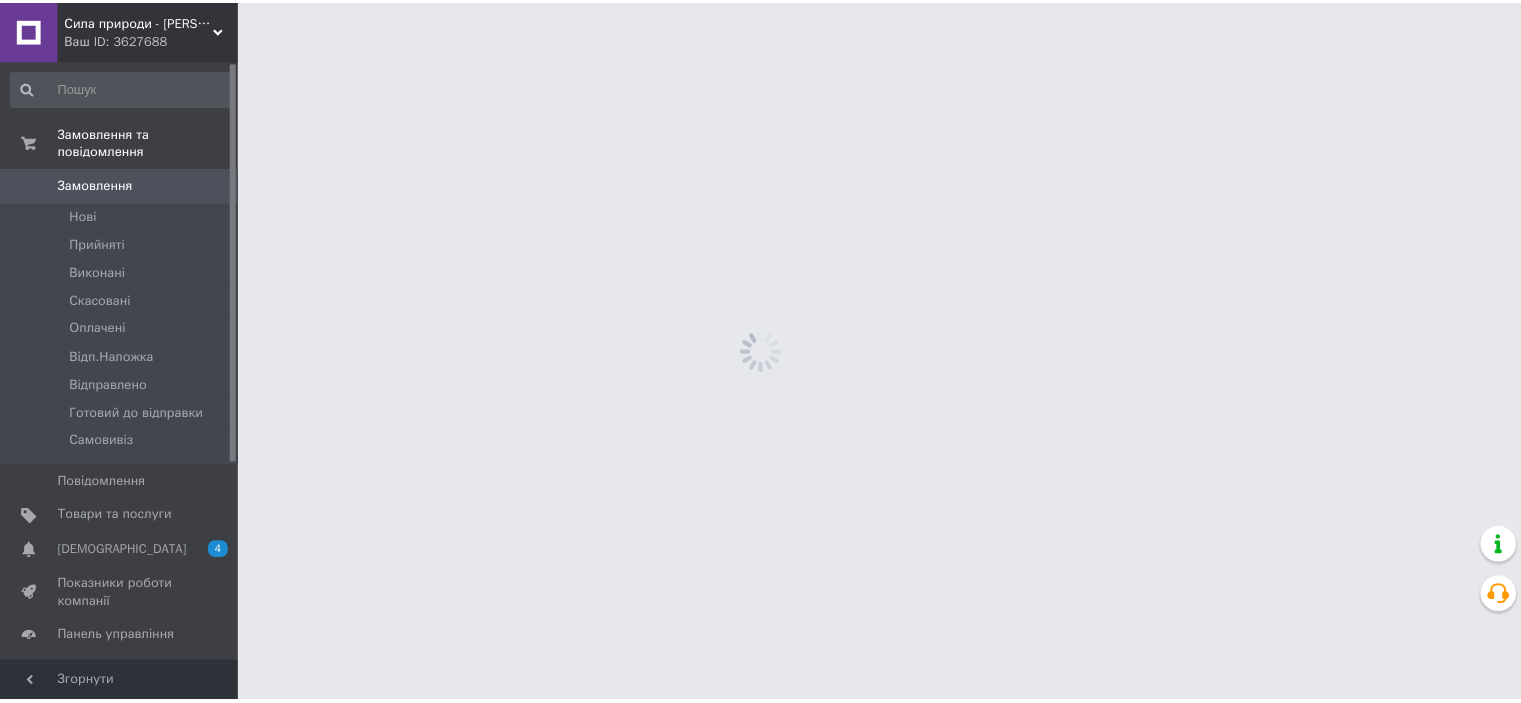 scroll, scrollTop: 0, scrollLeft: 0, axis: both 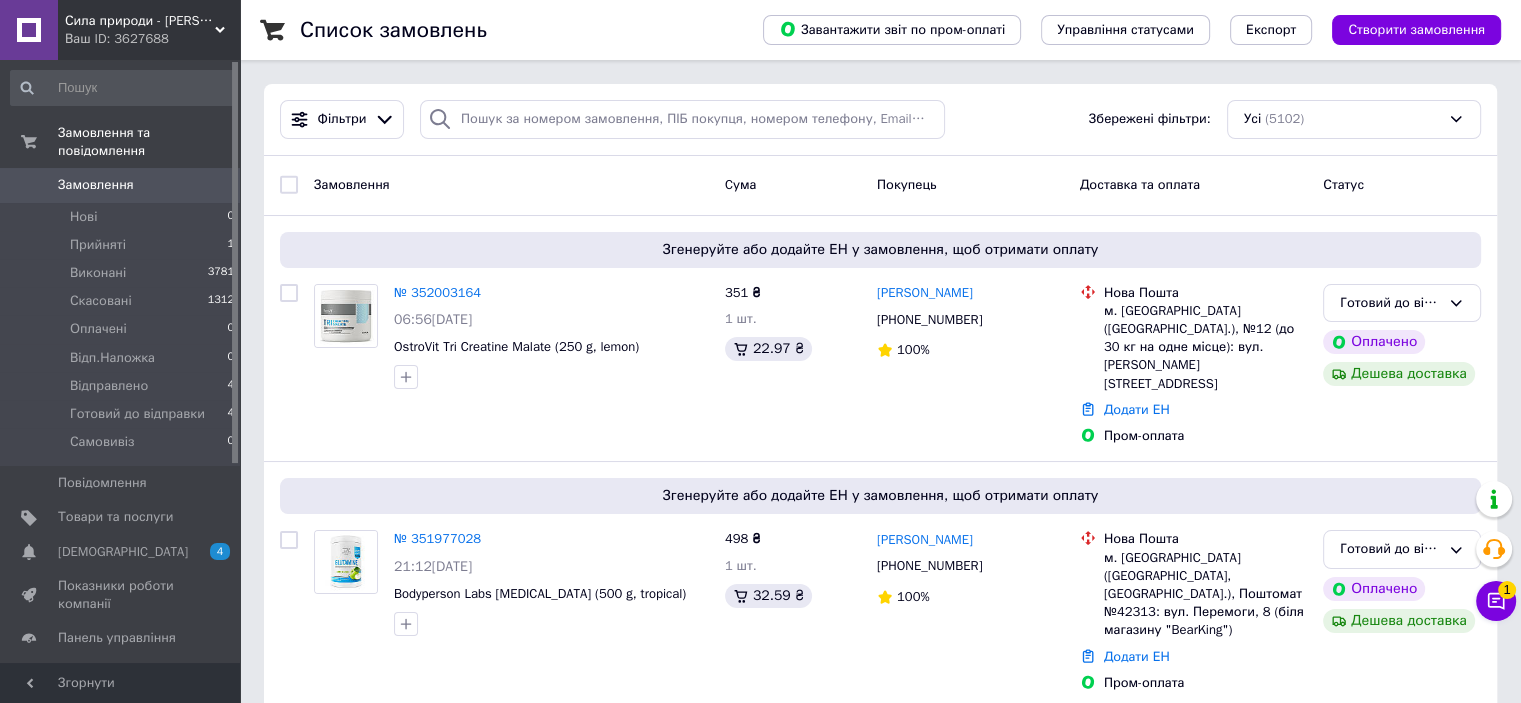 click on "Сила природи - Здорова Родина" at bounding box center (140, 21) 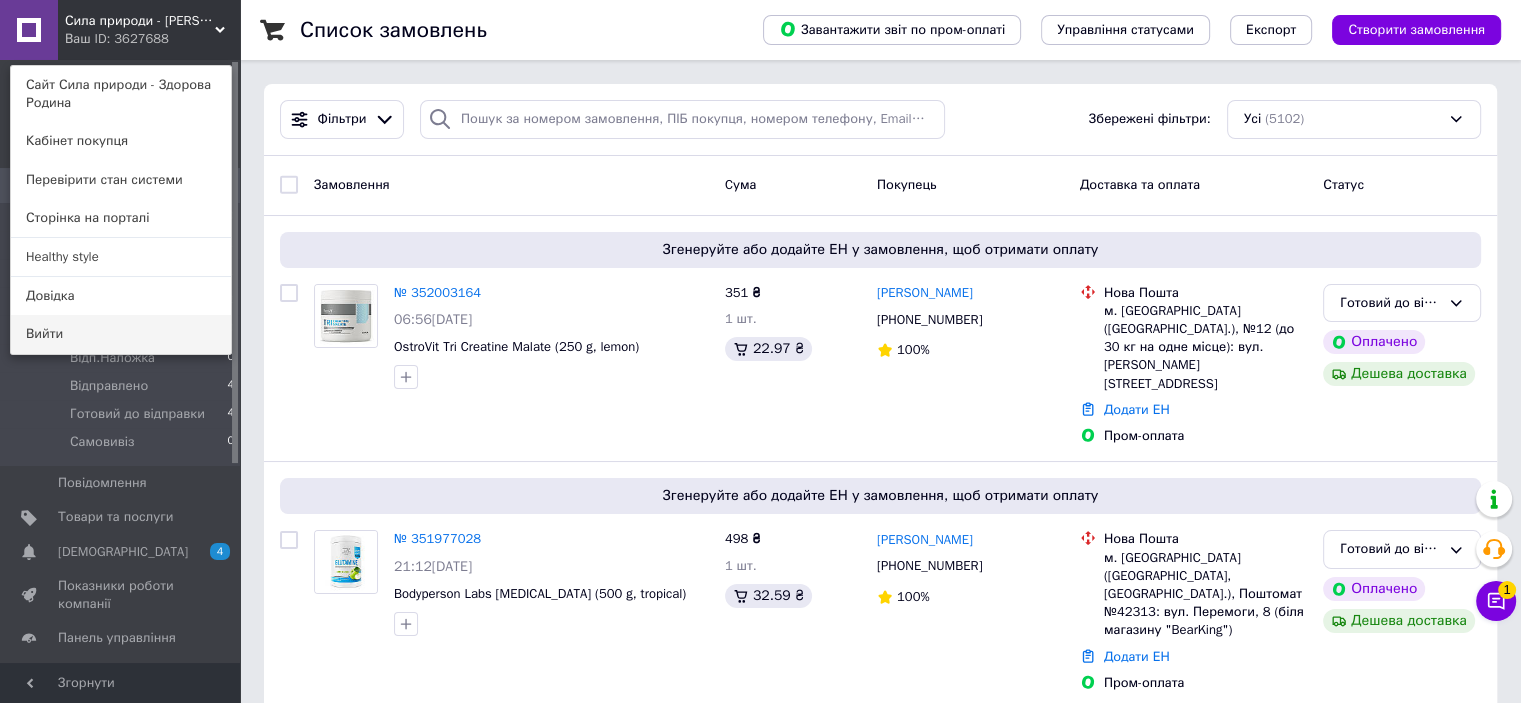 click on "Вийти" at bounding box center [121, 334] 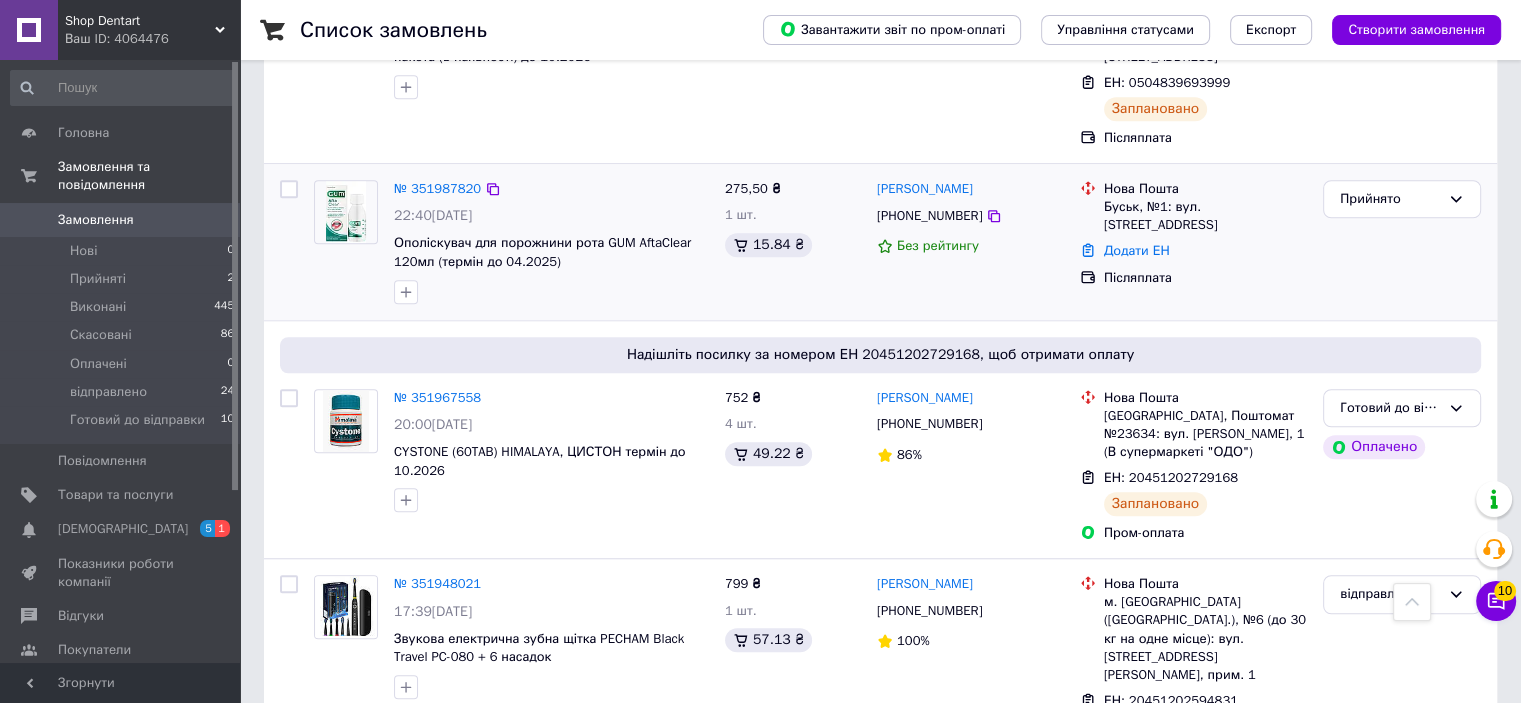 scroll, scrollTop: 1600, scrollLeft: 0, axis: vertical 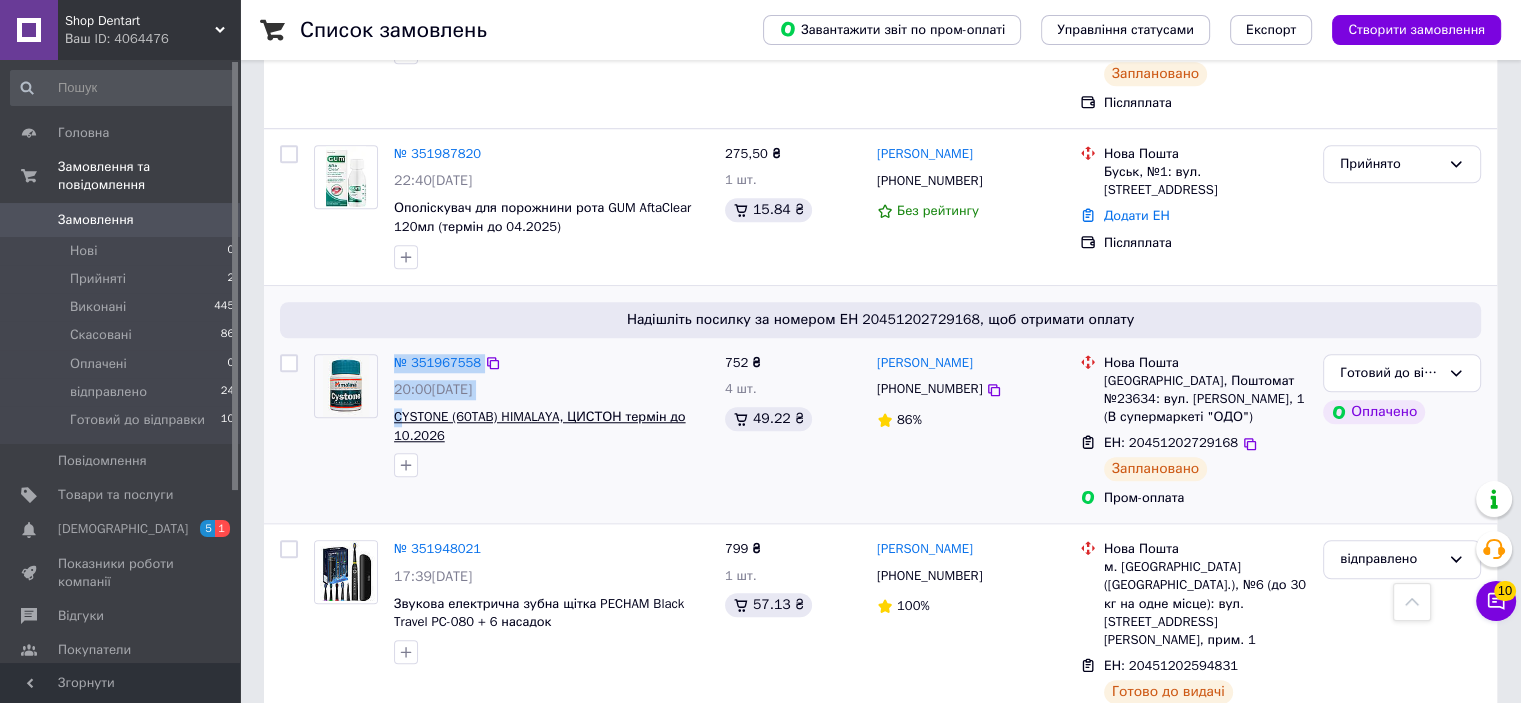 drag, startPoint x: 388, startPoint y: 349, endPoint x: 403, endPoint y: 347, distance: 15.132746 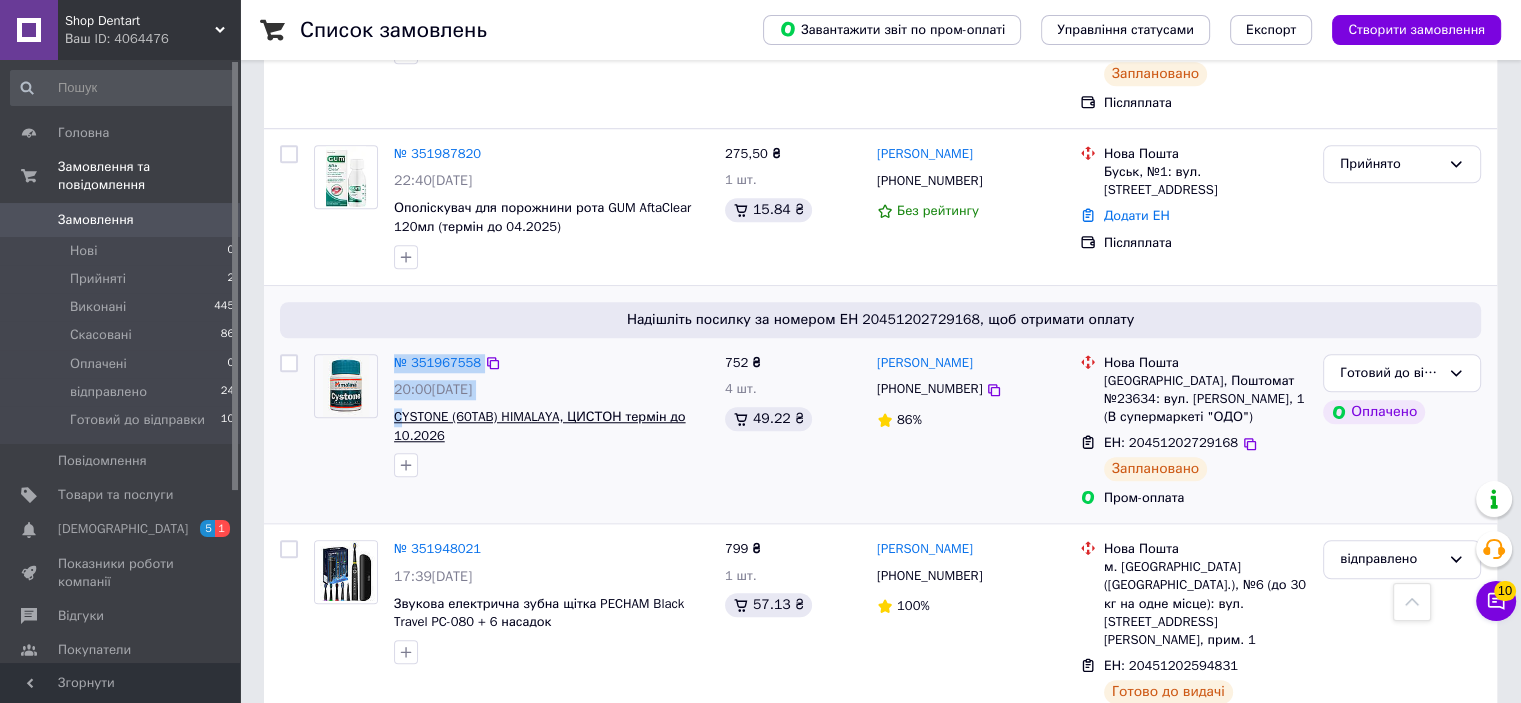 click on "№ 351967558 20:00, 09.07.2025 CYSTONE (60TAB) HIMALAYA, ЦИСТОН термін до 10.2026" at bounding box center [511, 416] 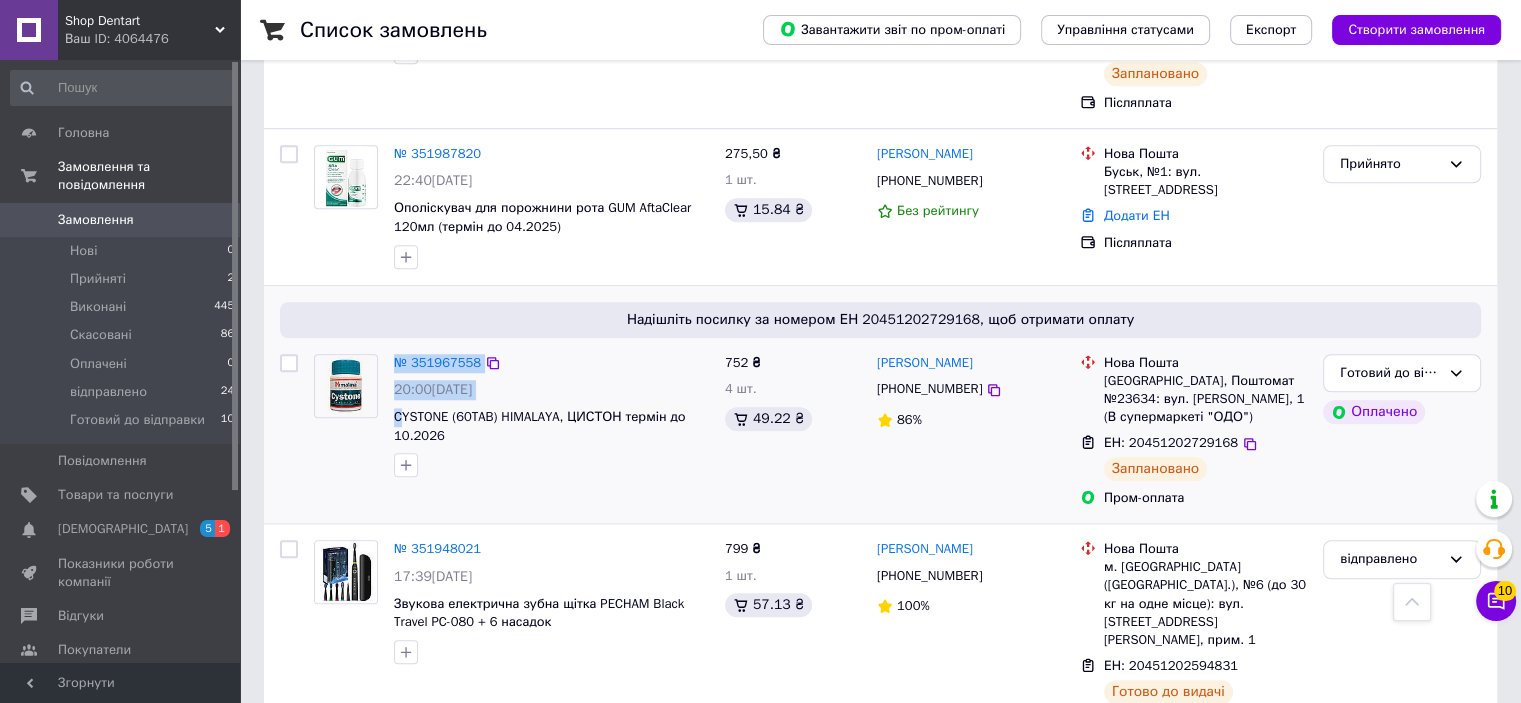 click at bounding box center (346, 416) 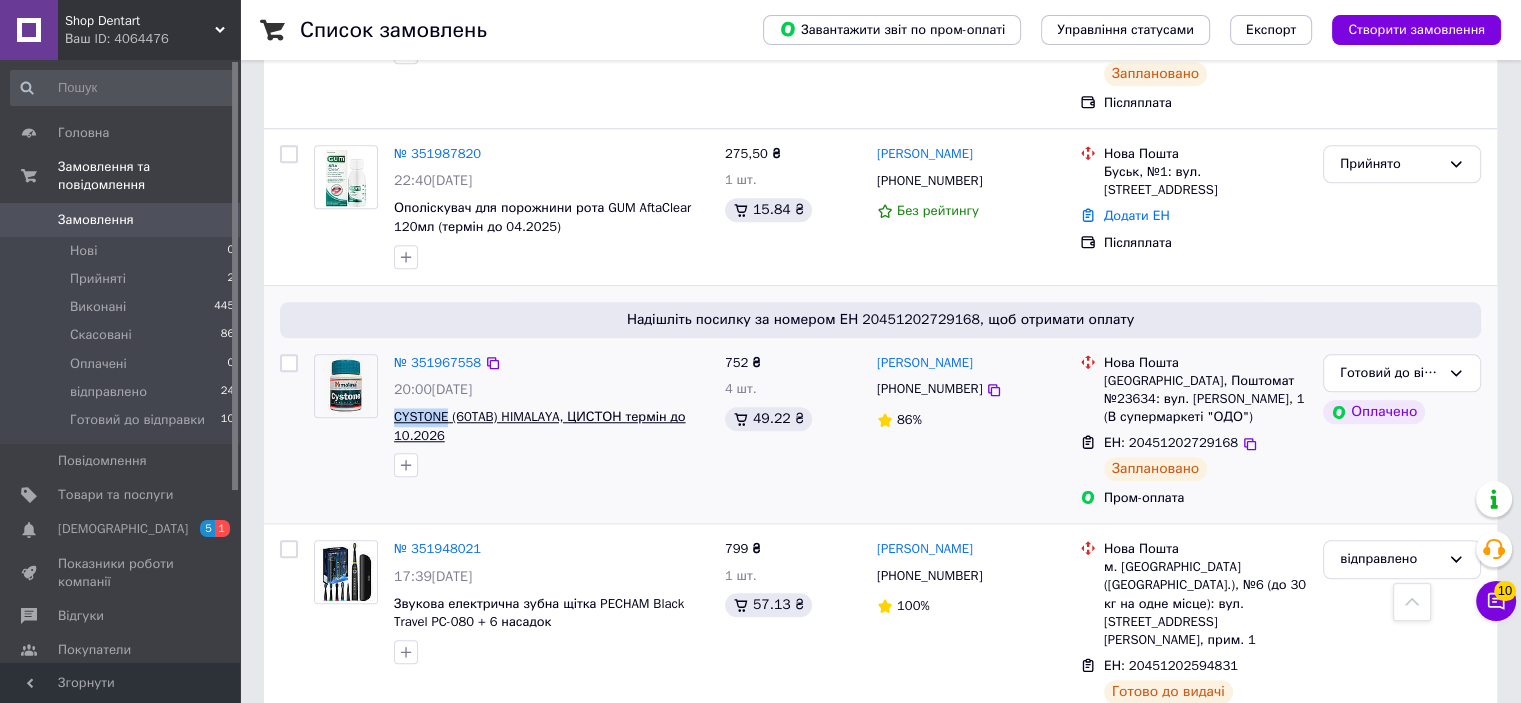 drag, startPoint x: 386, startPoint y: 349, endPoint x: 448, endPoint y: 354, distance: 62.201286 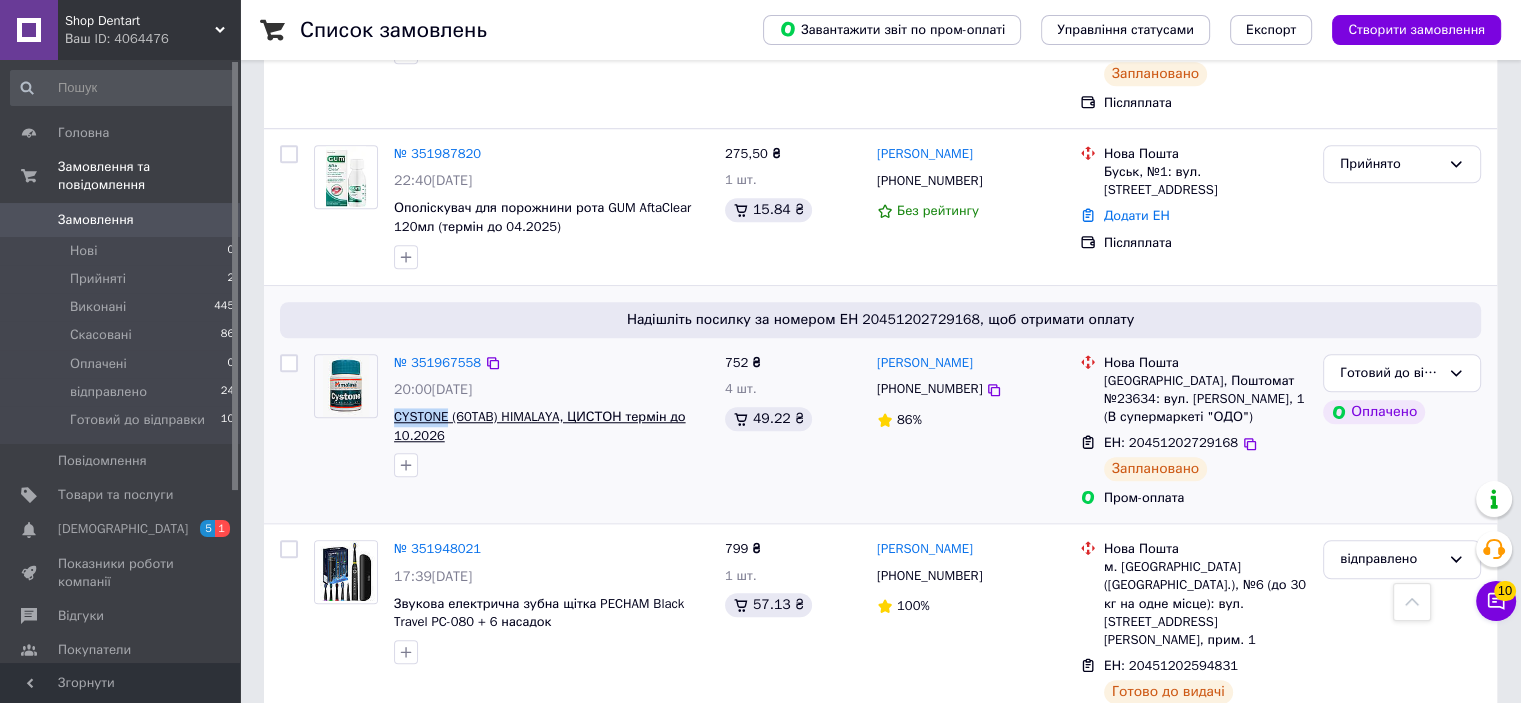 click on "№ 351967558 20:00, 09.07.2025 CYSTONE (60TAB) HIMALAYA, ЦИСТОН термін до 10.2026" at bounding box center [551, 416] 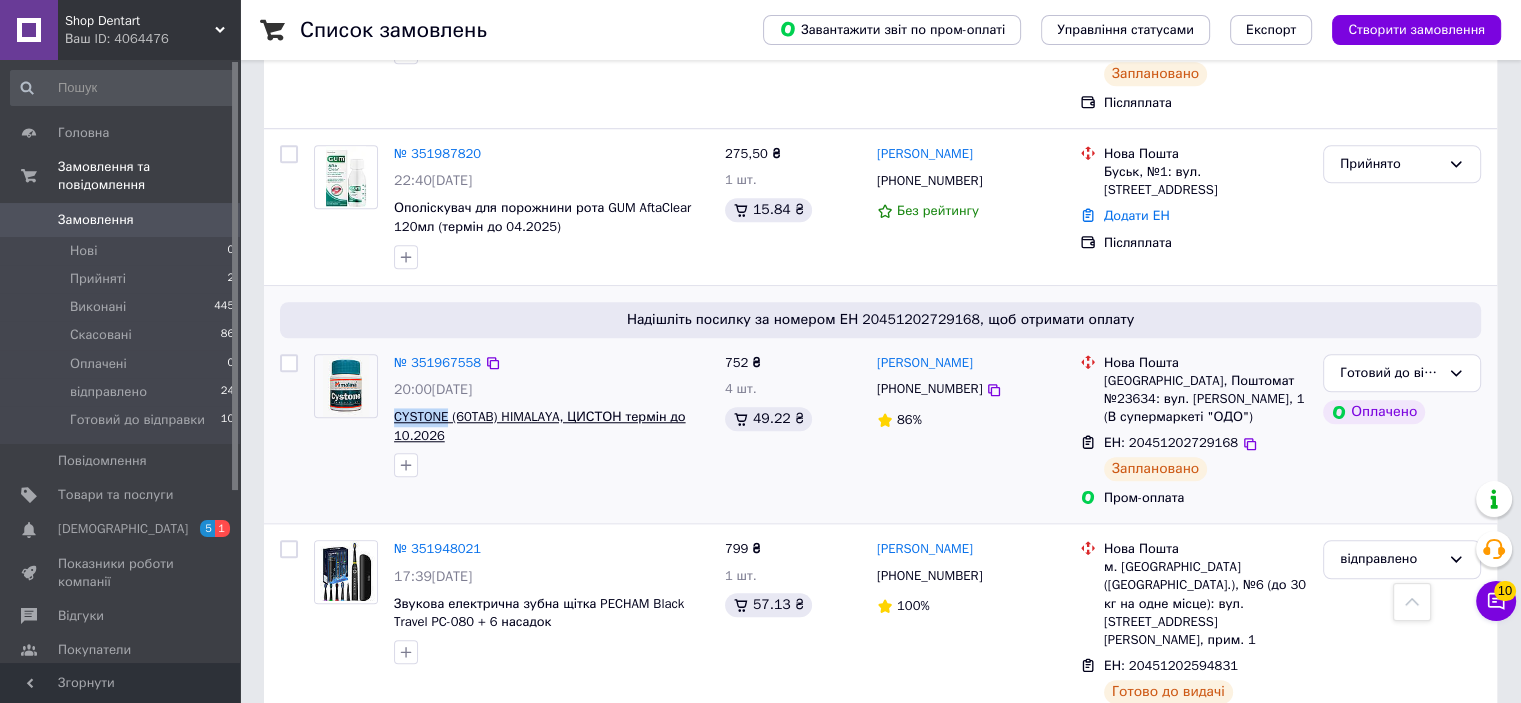 copy on "CYSTONE" 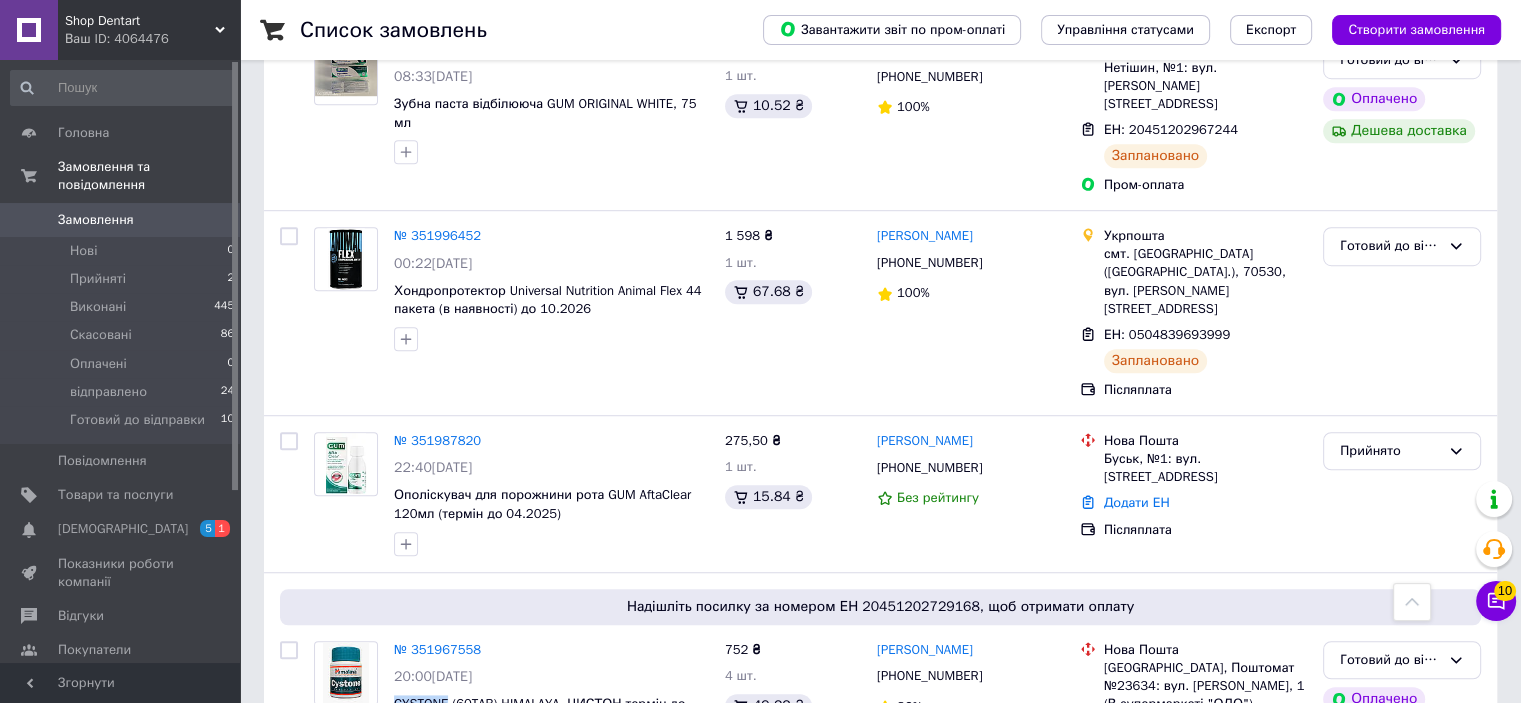 scroll, scrollTop: 1300, scrollLeft: 0, axis: vertical 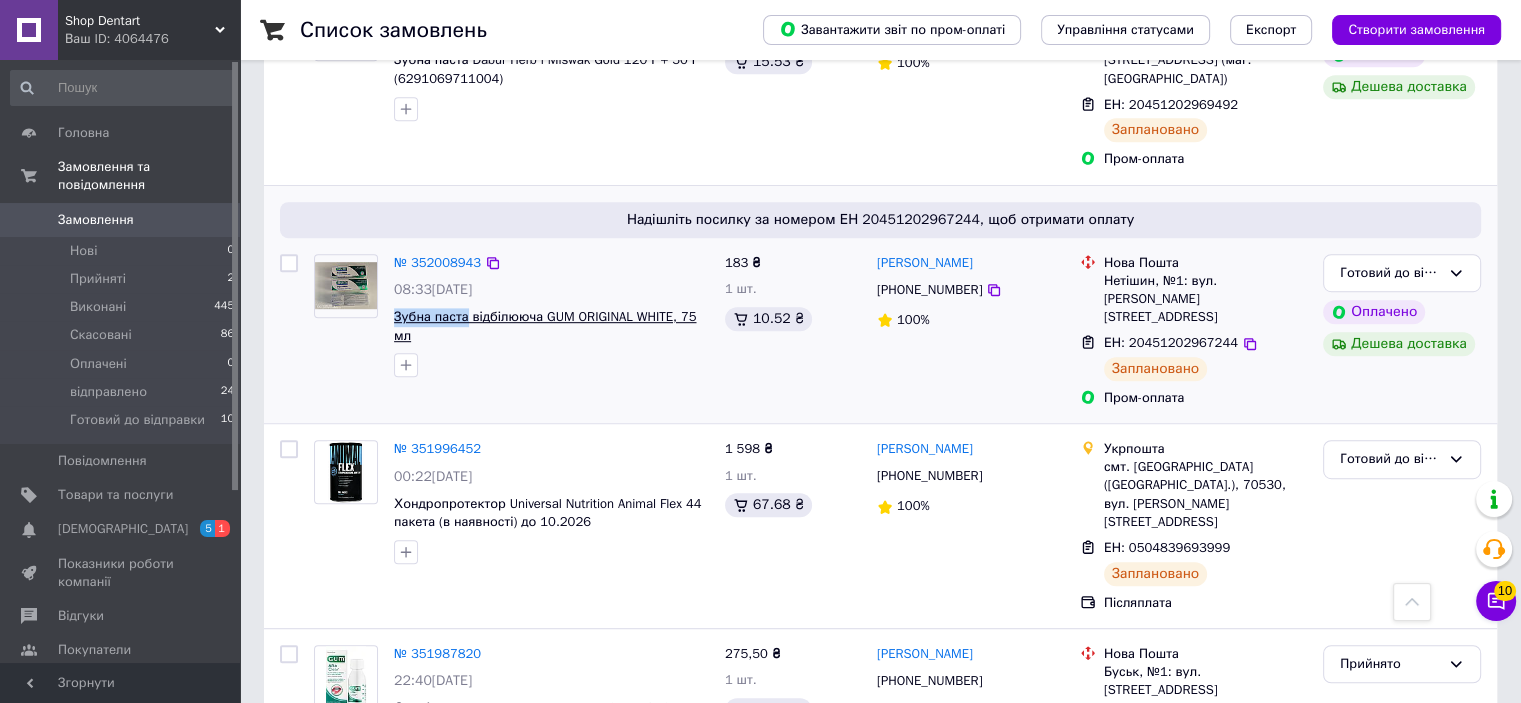 drag, startPoint x: 391, startPoint y: 297, endPoint x: 461, endPoint y: 306, distance: 70.5762 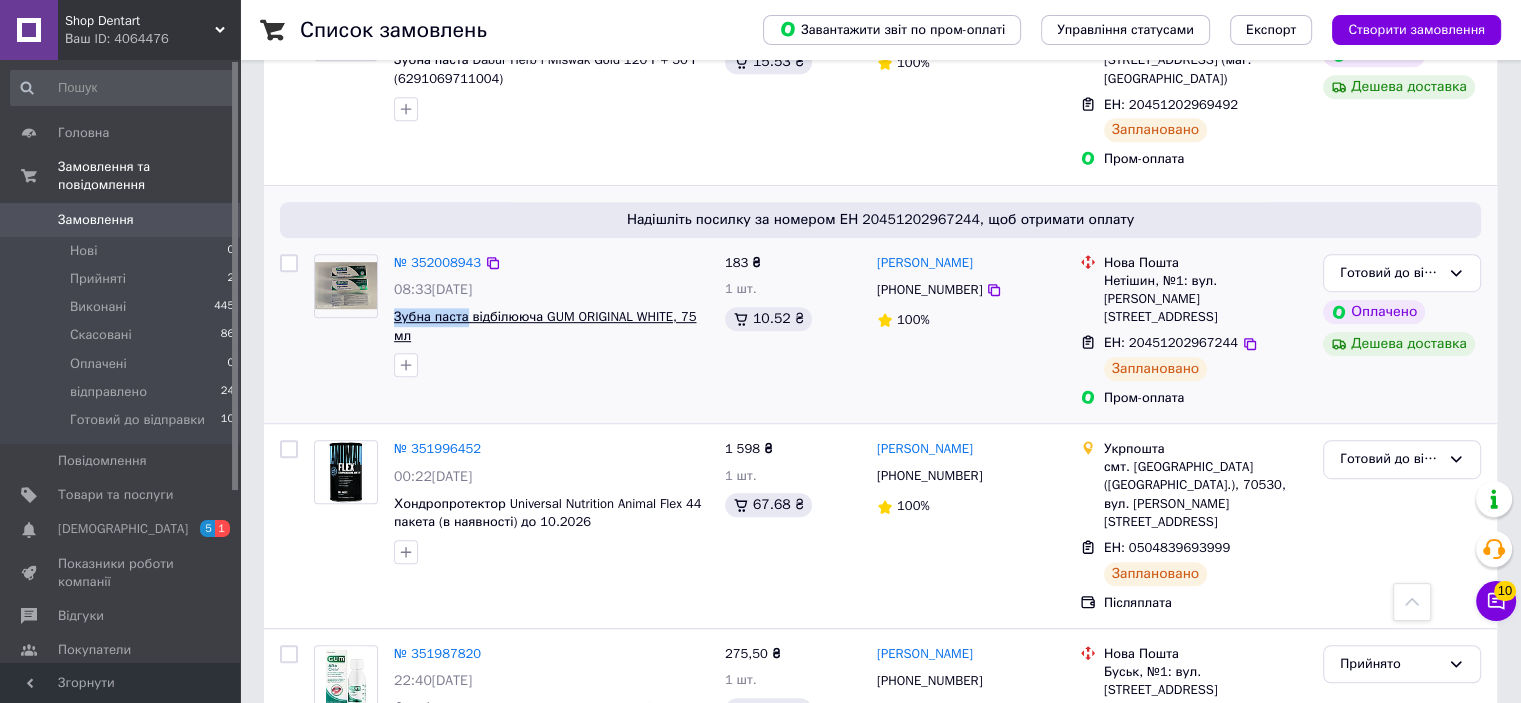 click on "№ 352008943 08:33, 10.07.2025 Зубна паста відбілююча GUM ORIGINAL WHITE, 75 мл" at bounding box center (551, 316) 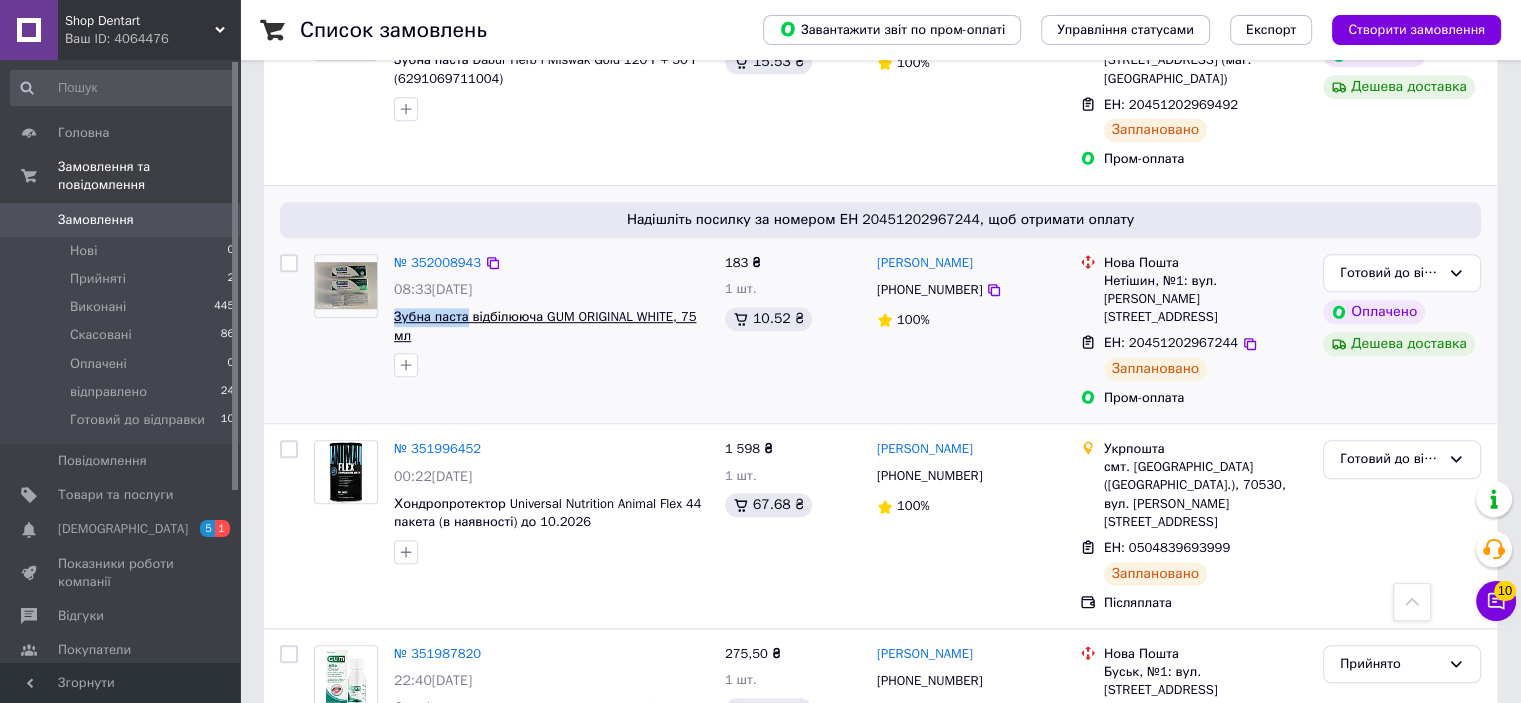 copy on "Зубна паста" 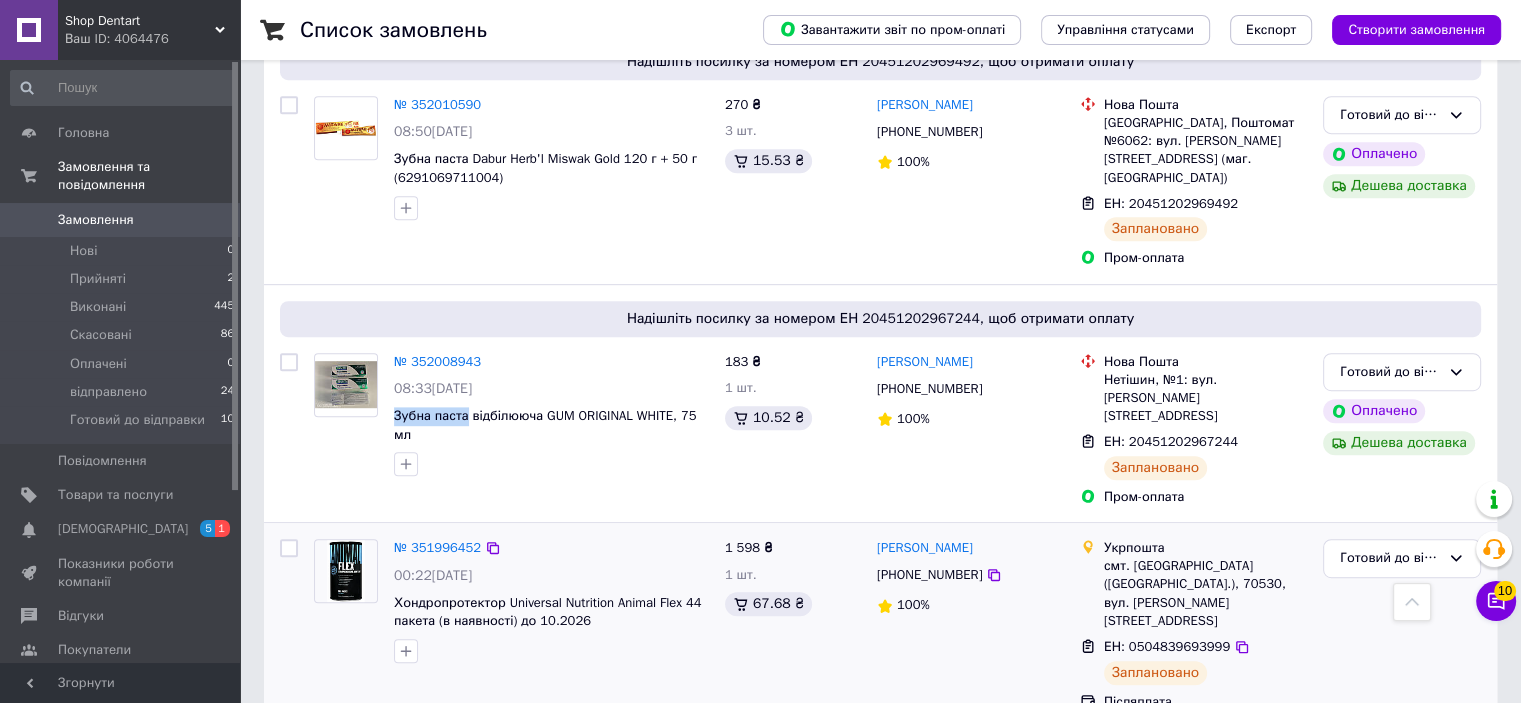 scroll, scrollTop: 900, scrollLeft: 0, axis: vertical 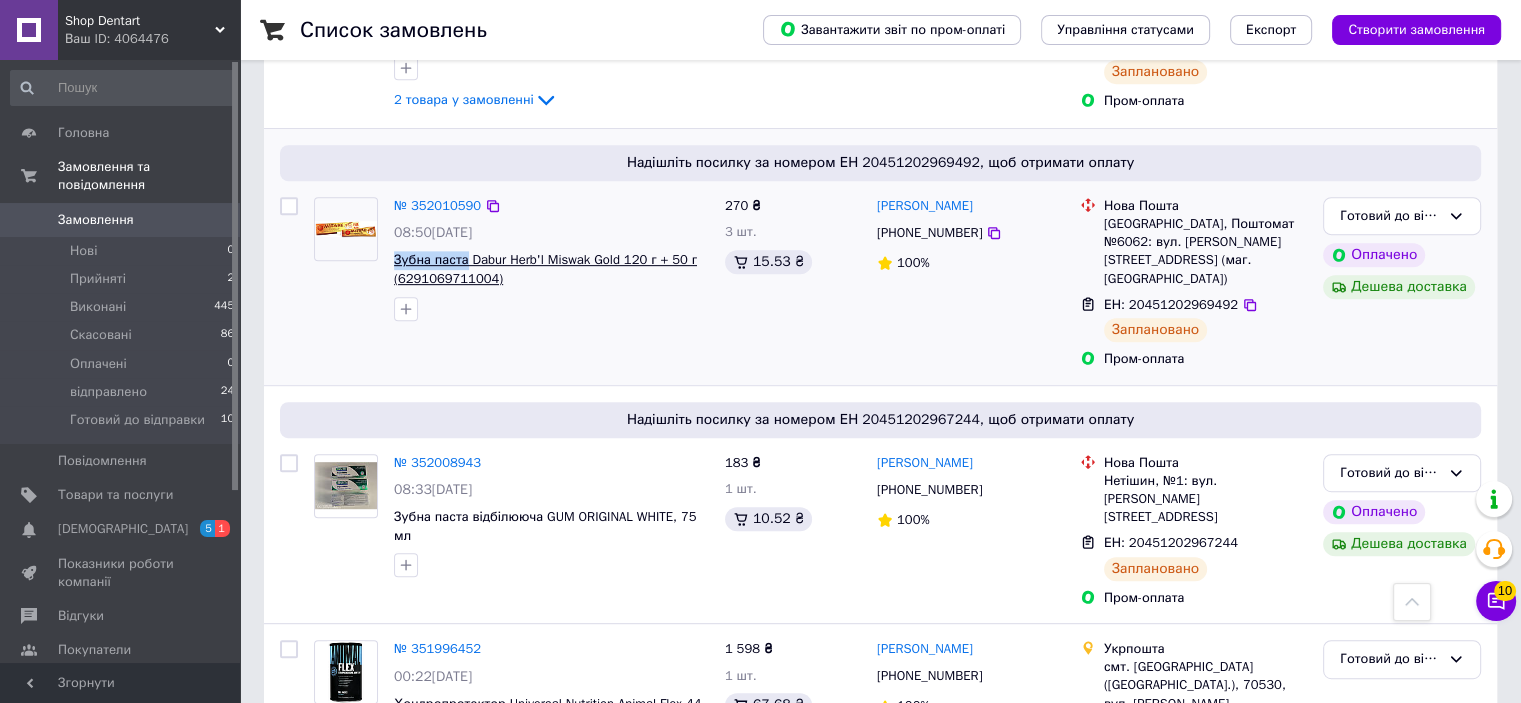 drag, startPoint x: 388, startPoint y: 278, endPoint x: 462, endPoint y: 278, distance: 74 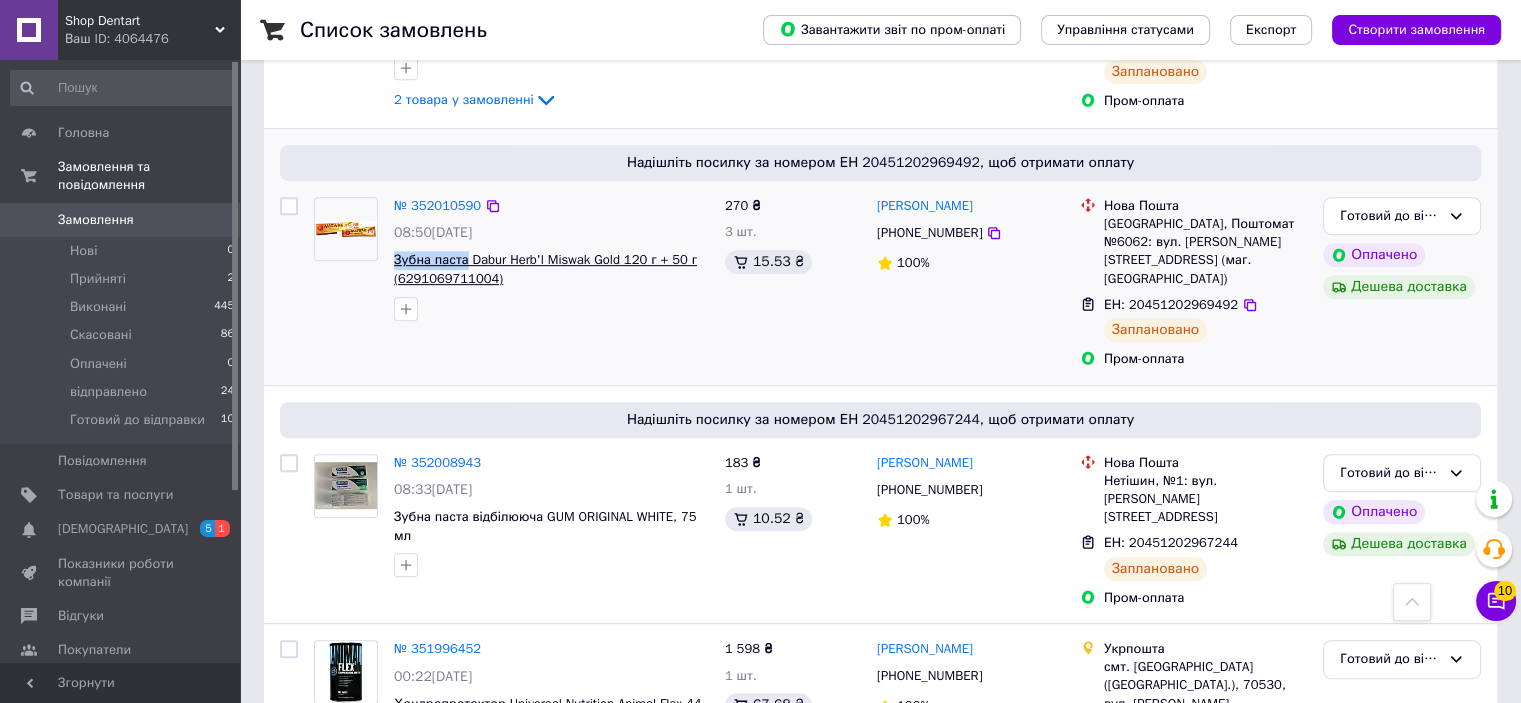 click on "№ 352010590 08:50, 10.07.2025 Зубна паста Dabur Herb'l Miswak Gold 120 г + 50 г (6291069711004)" at bounding box center [551, 259] 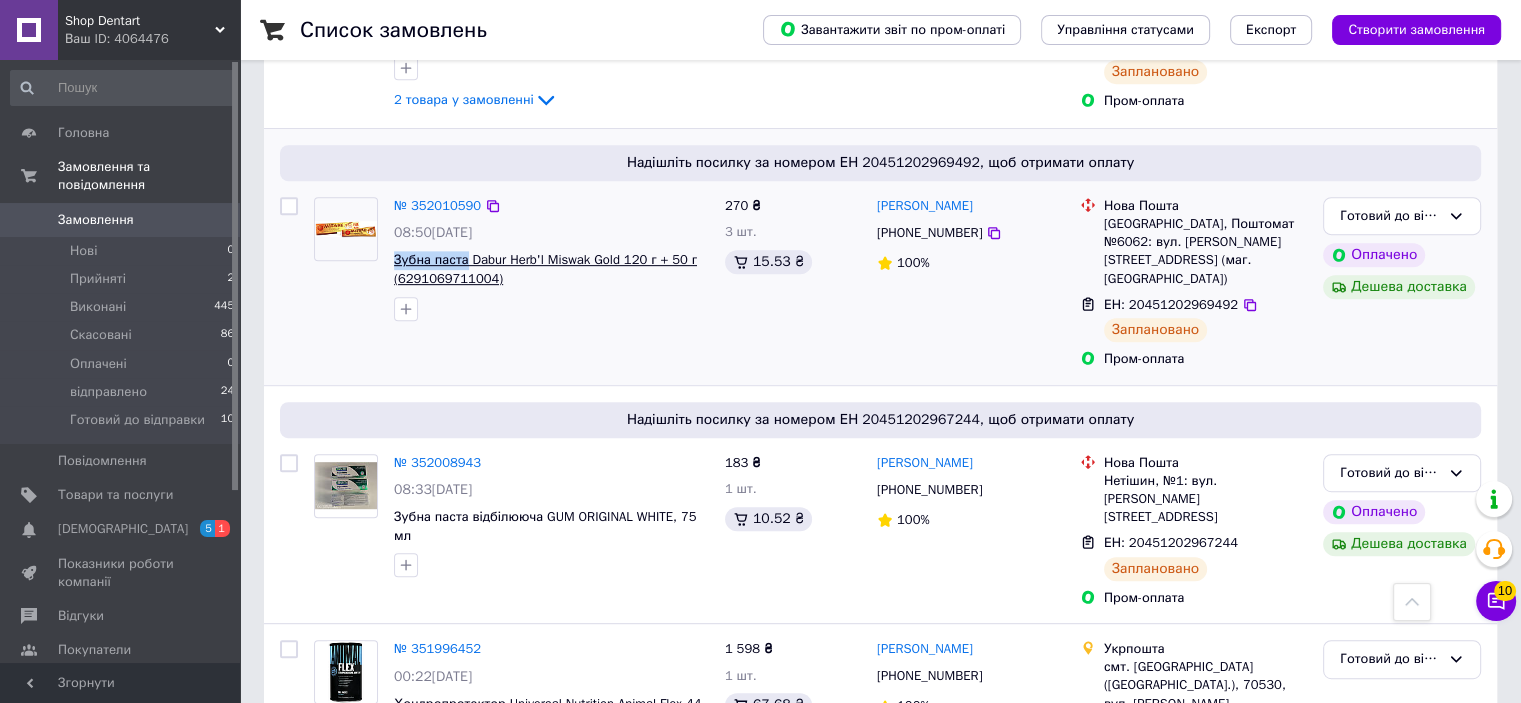 copy on "Зубна паста" 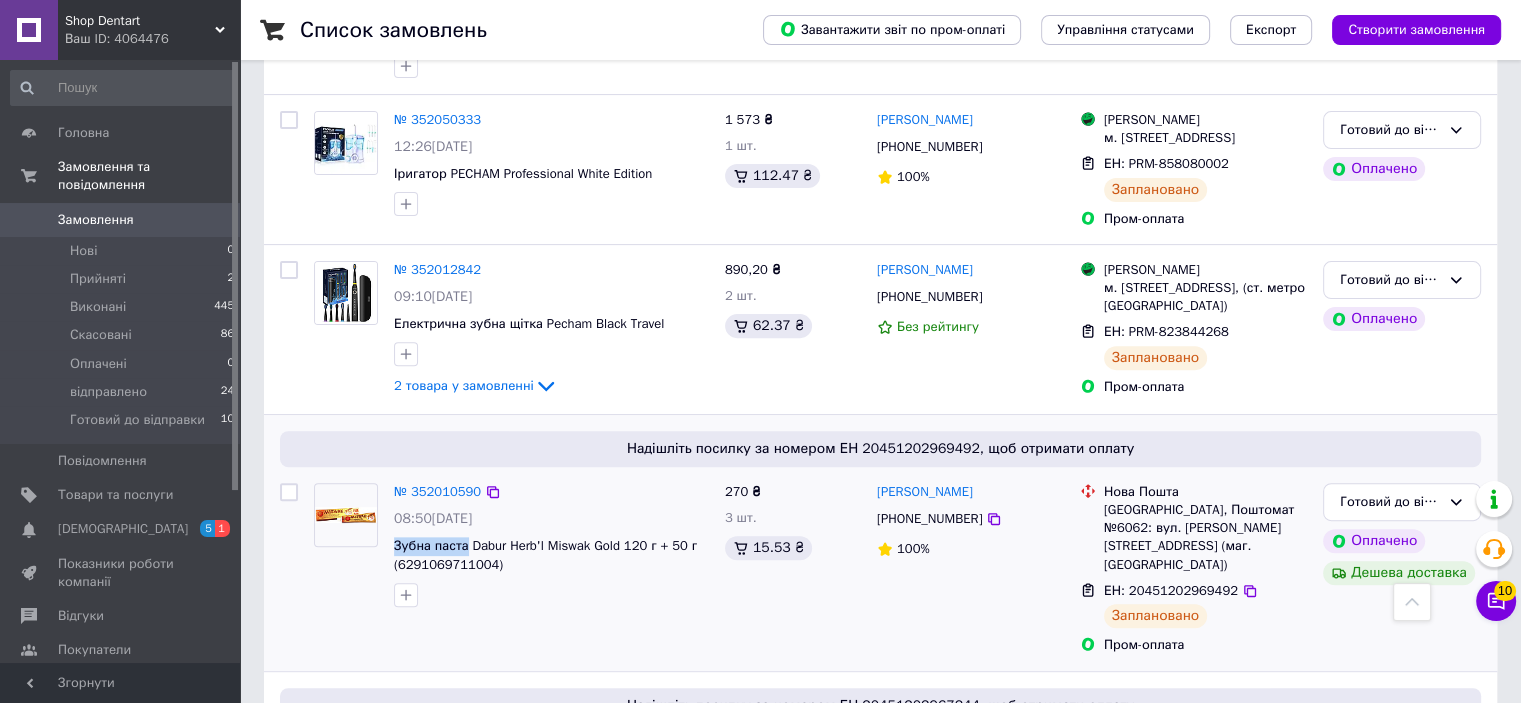 scroll, scrollTop: 600, scrollLeft: 0, axis: vertical 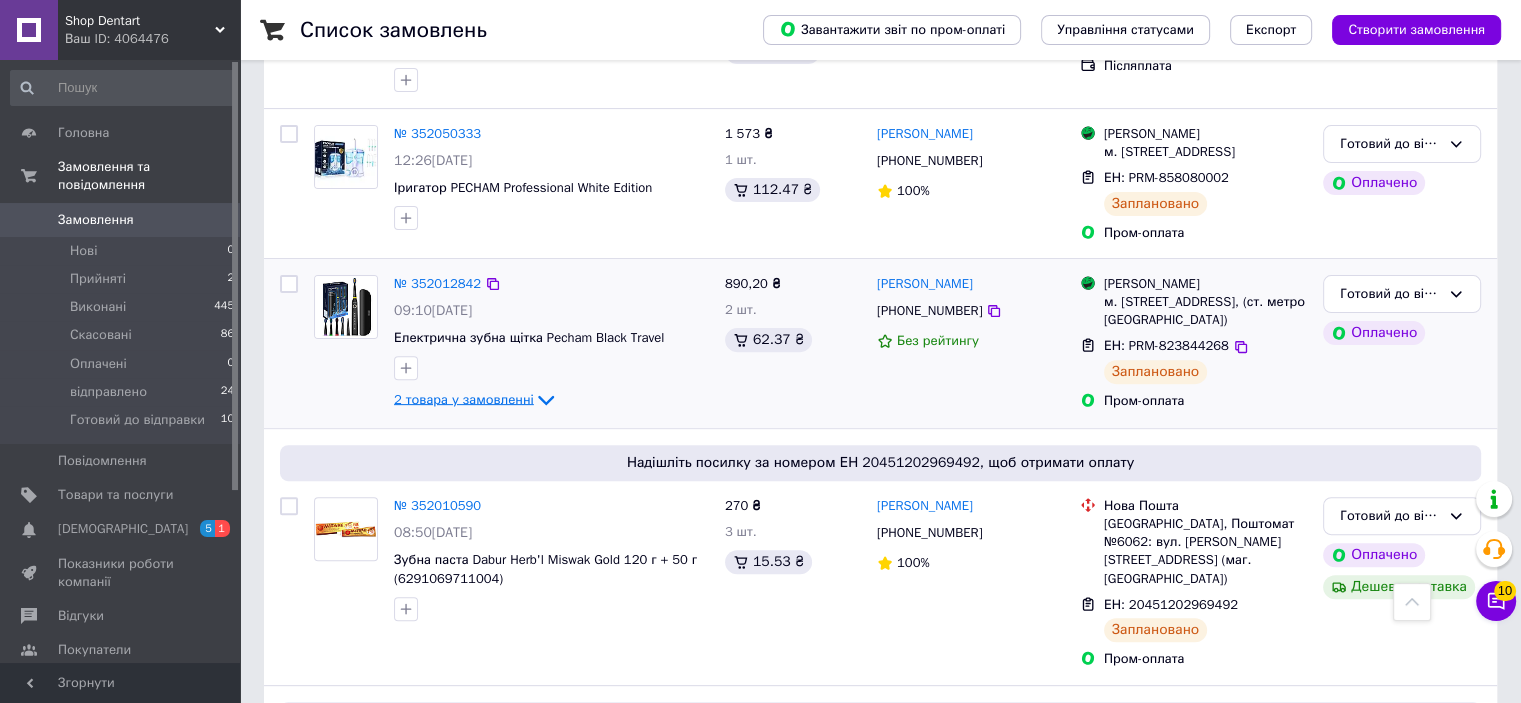 click 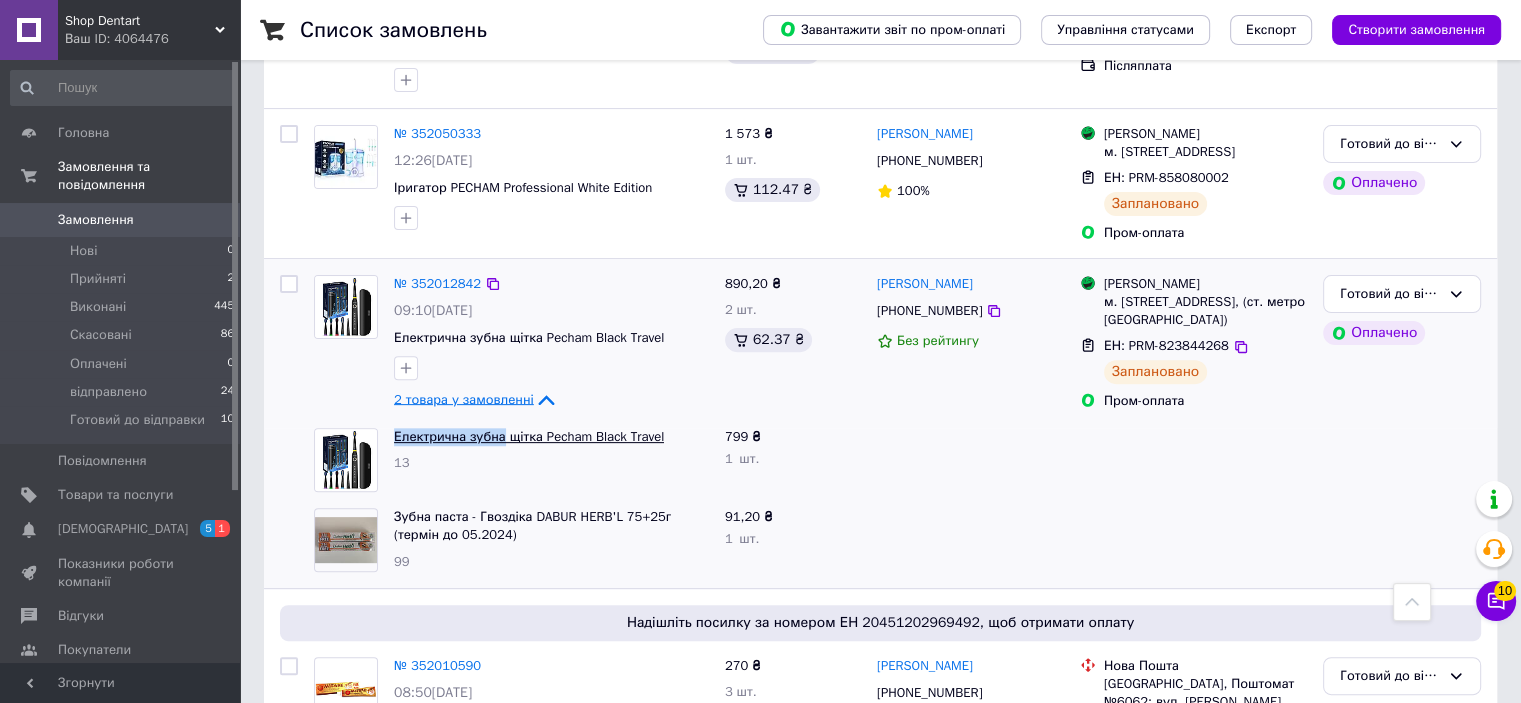 drag, startPoint x: 390, startPoint y: 456, endPoint x: 496, endPoint y: 462, distance: 106.16968 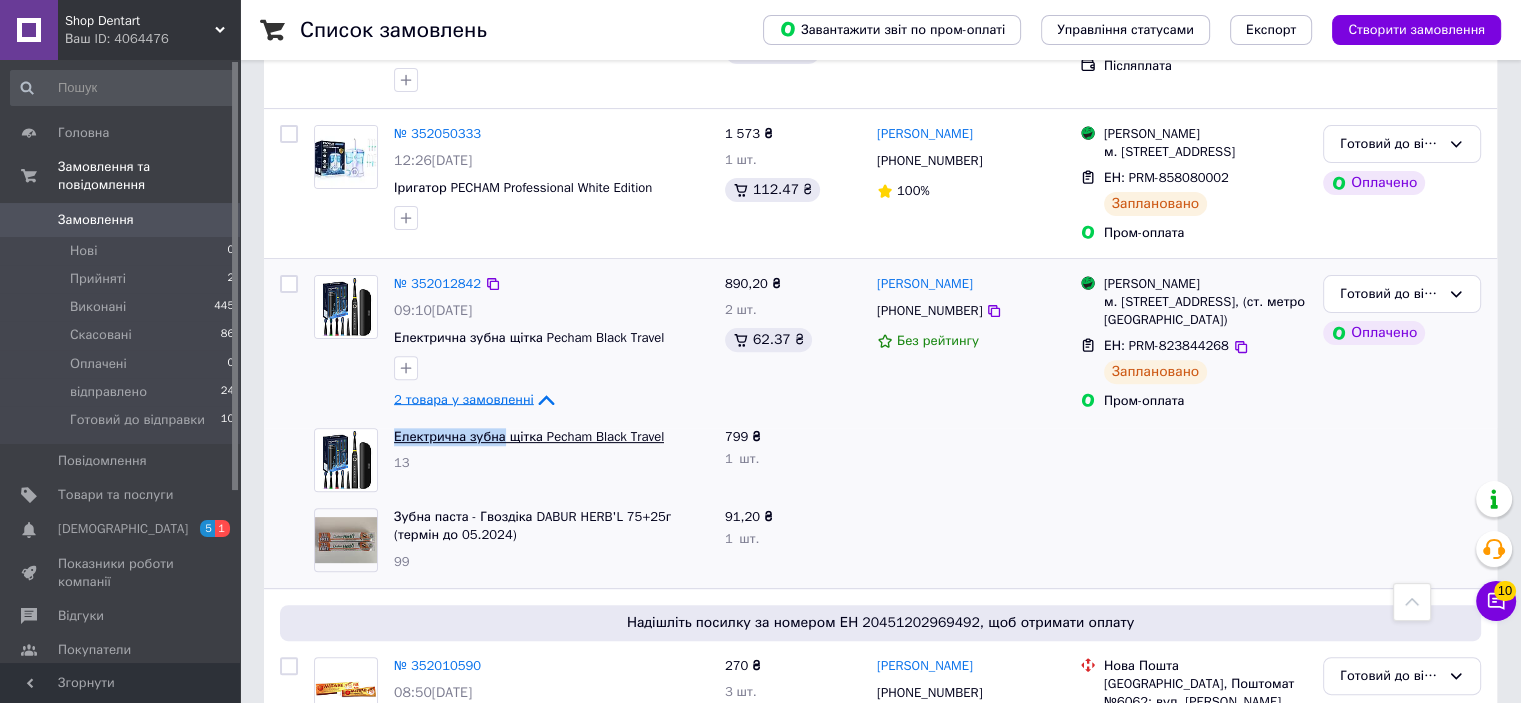 click on "Електрична зубна щітка Pecham Black Travel 13" at bounding box center [551, 460] 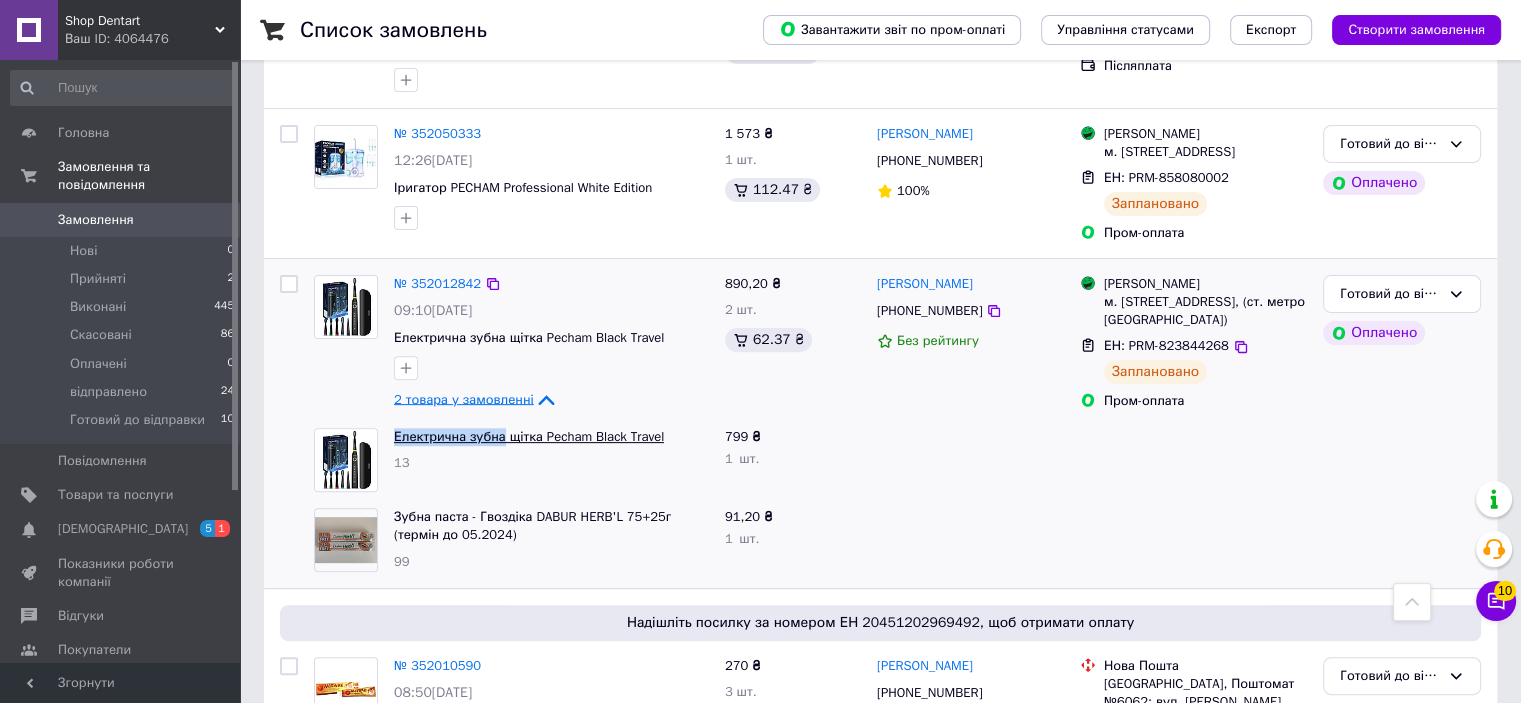 copy on "Електрична зубна" 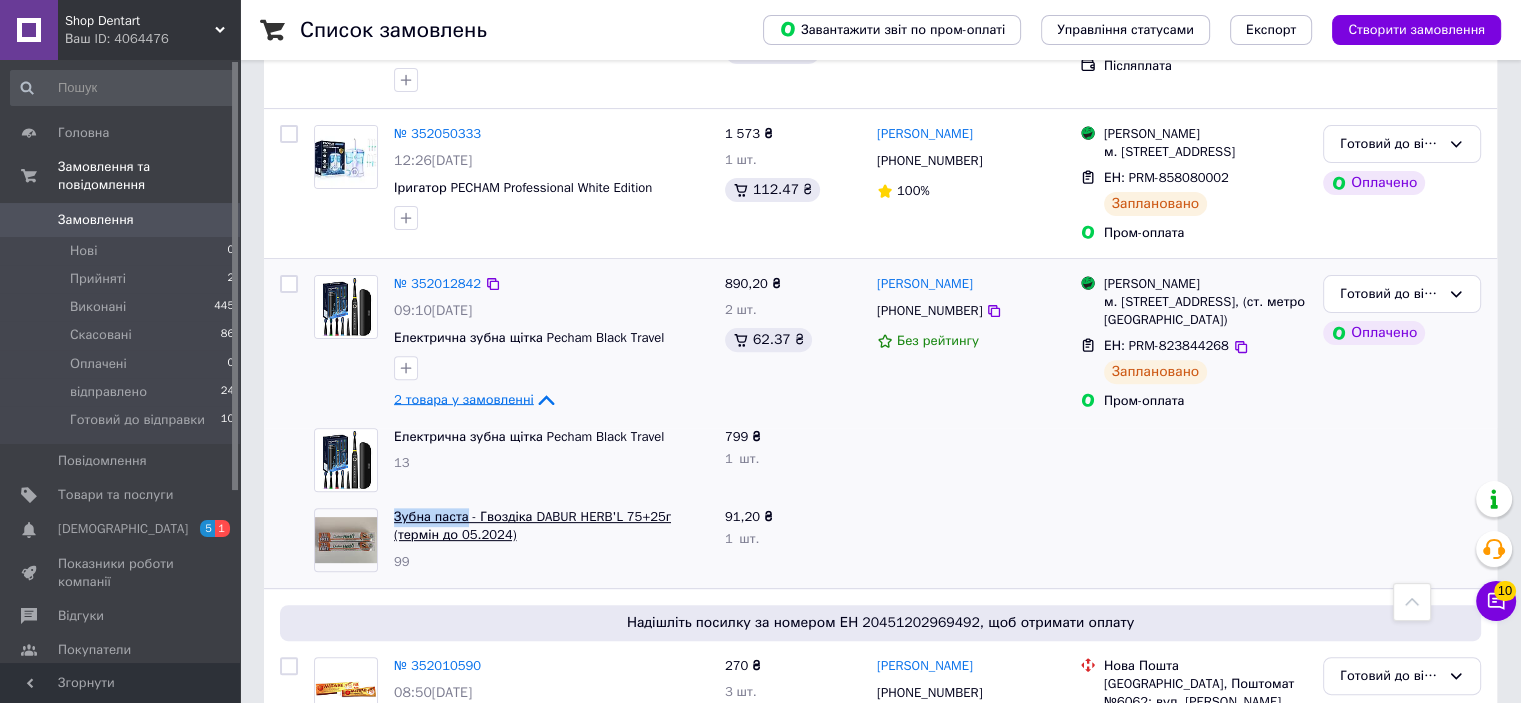 drag, startPoint x: 392, startPoint y: 529, endPoint x: 464, endPoint y: 535, distance: 72.249565 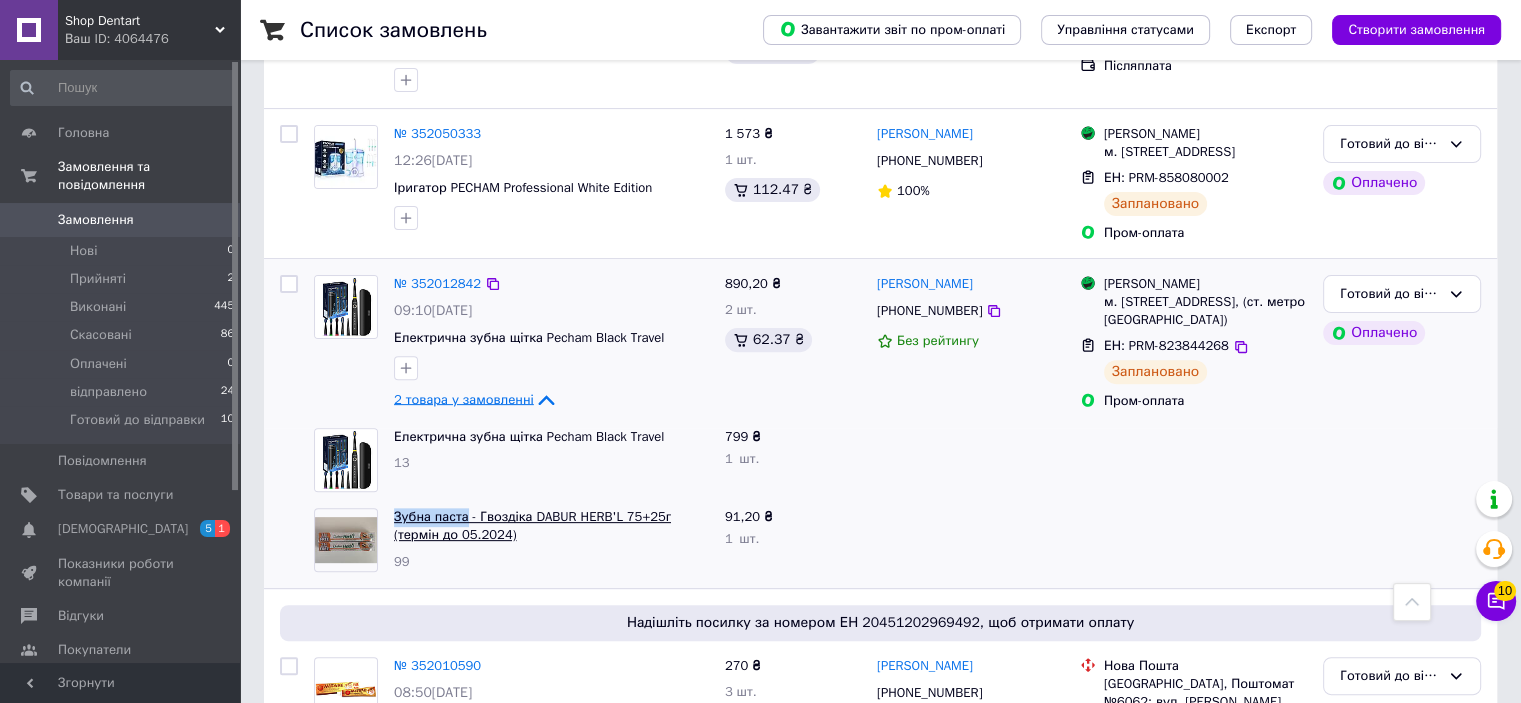 click on "Зубна паста - Гвоздіка DABUR HERB'L 75+25г (термін до 05.2024) 99" at bounding box center (551, 540) 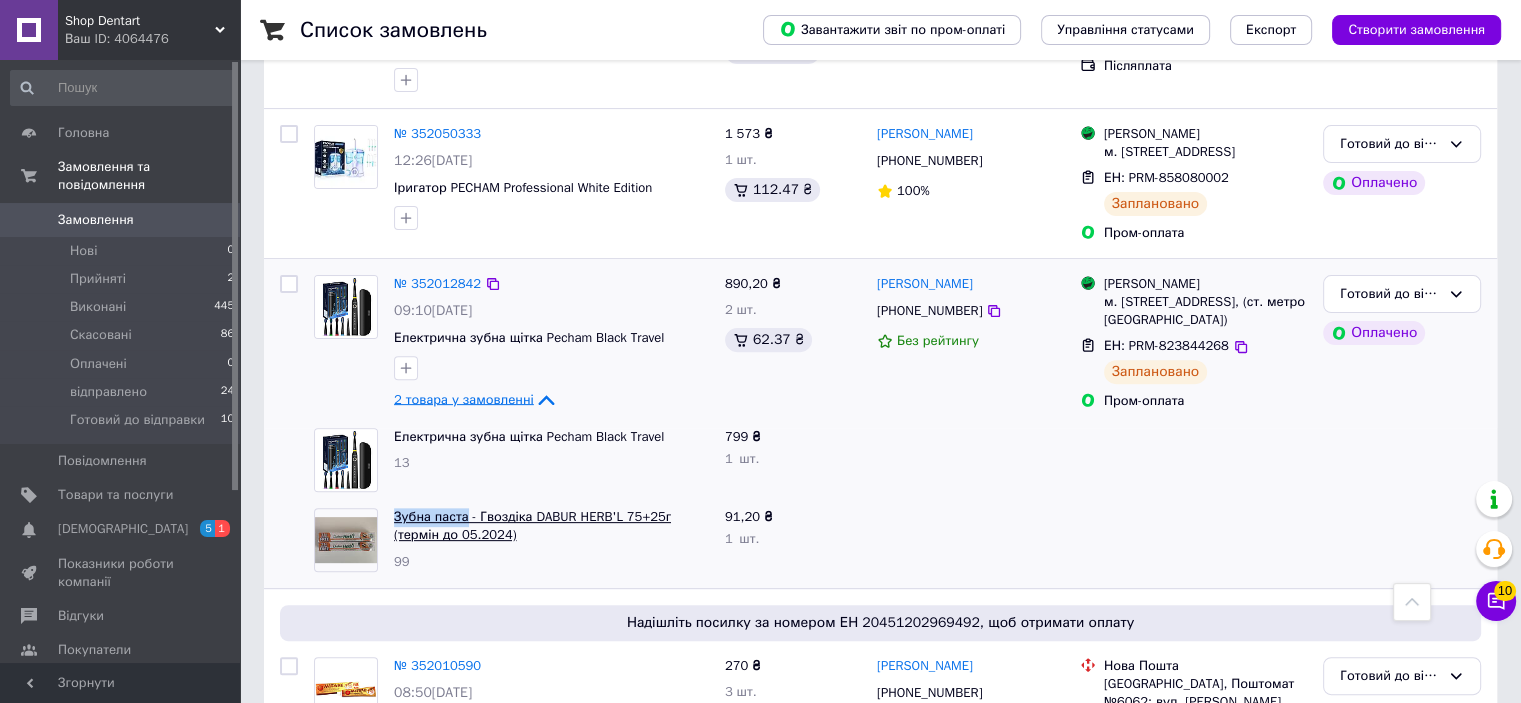 copy on "Зубна паста" 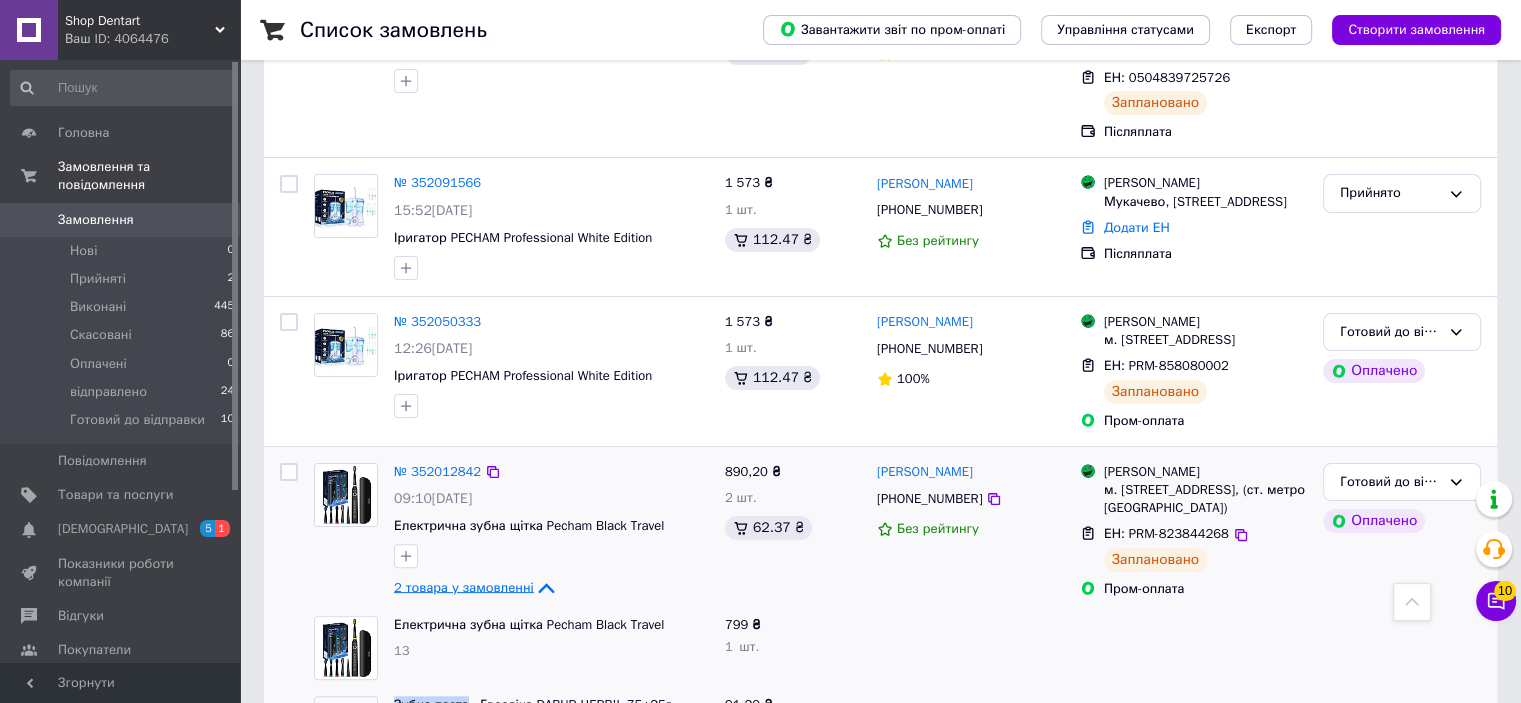 scroll, scrollTop: 400, scrollLeft: 0, axis: vertical 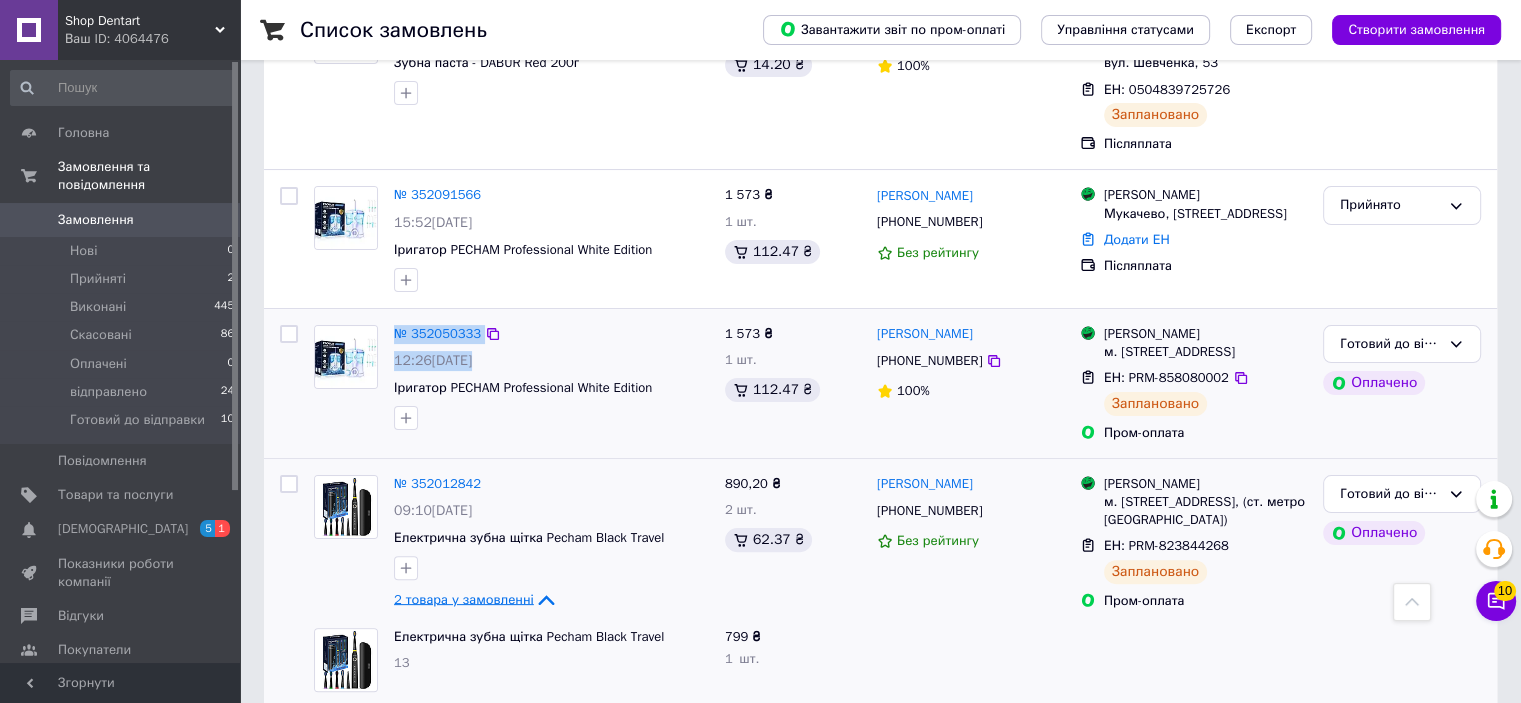click on "№ 352050333 12:26, 10.07.2025 Іригатор PECHAM Professional White Edition" at bounding box center [511, 377] 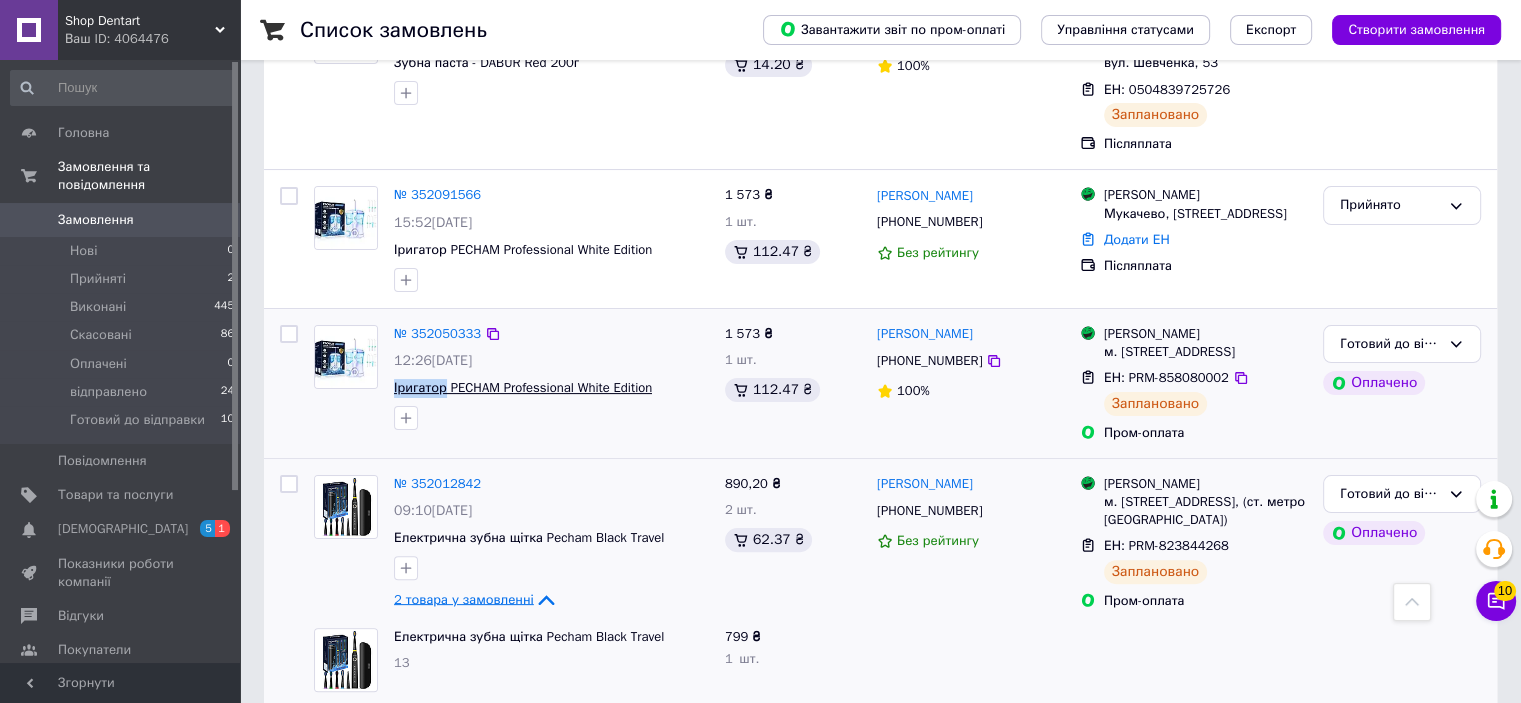 drag, startPoint x: 392, startPoint y: 367, endPoint x: 444, endPoint y: 374, distance: 52.46904 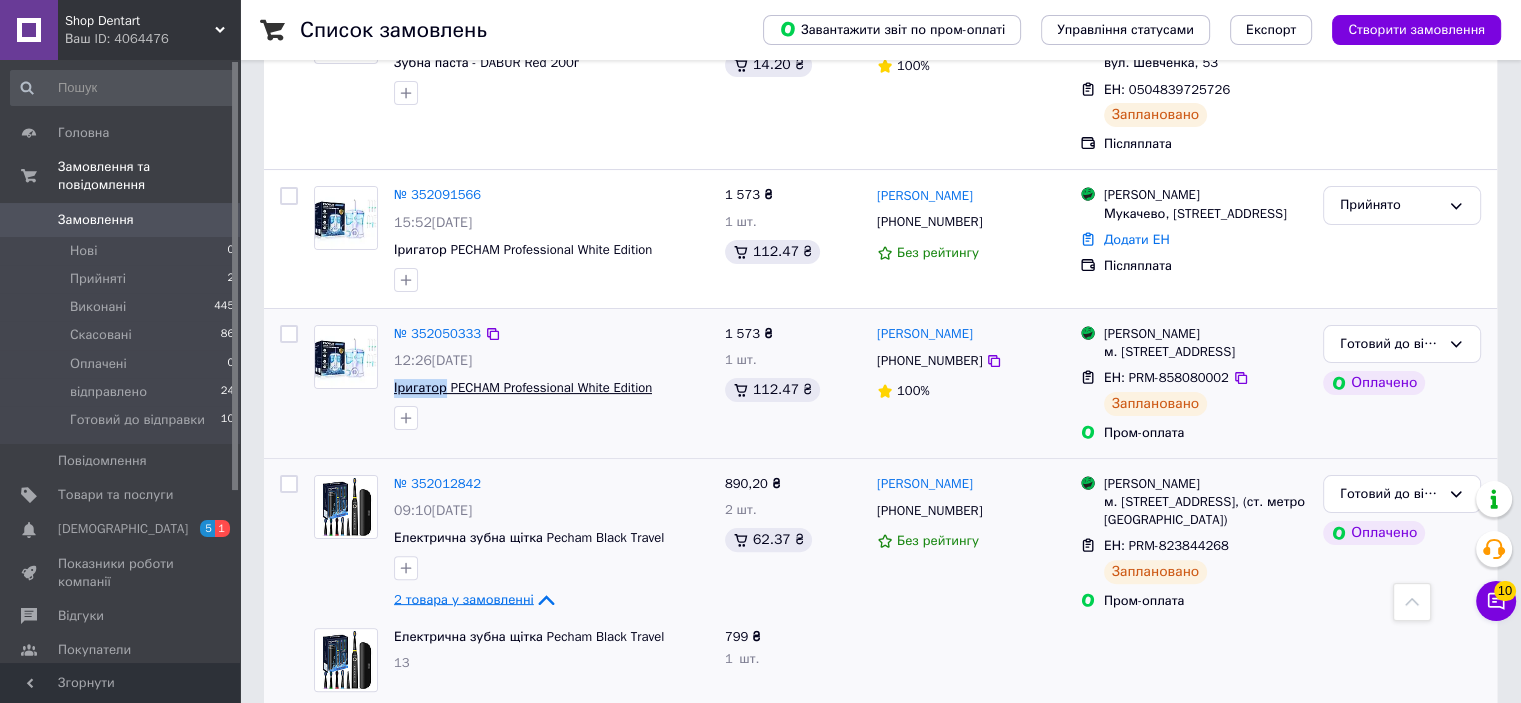 click on "№ 352050333 12:26, 10.07.2025 Іригатор PECHAM Professional White Edition" at bounding box center (551, 377) 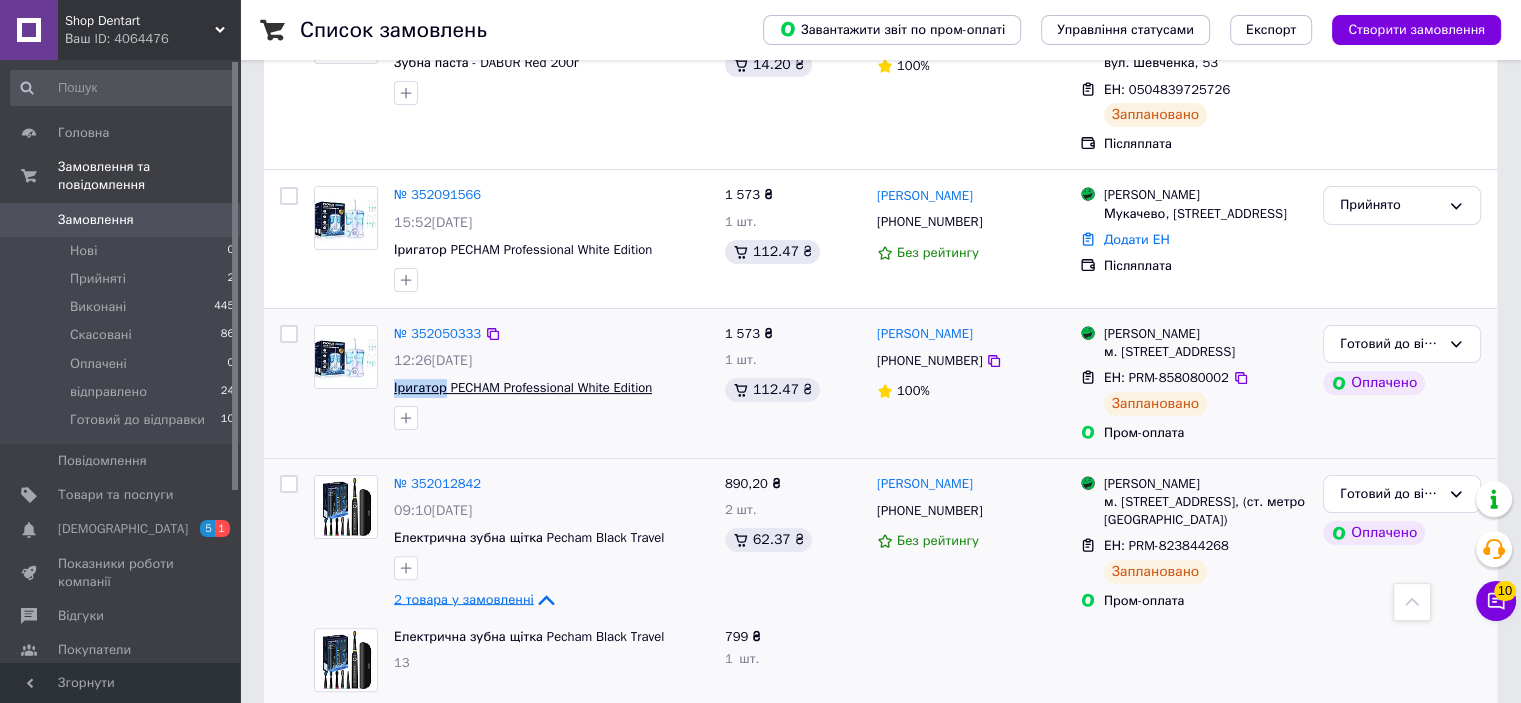 copy on "Іригатор" 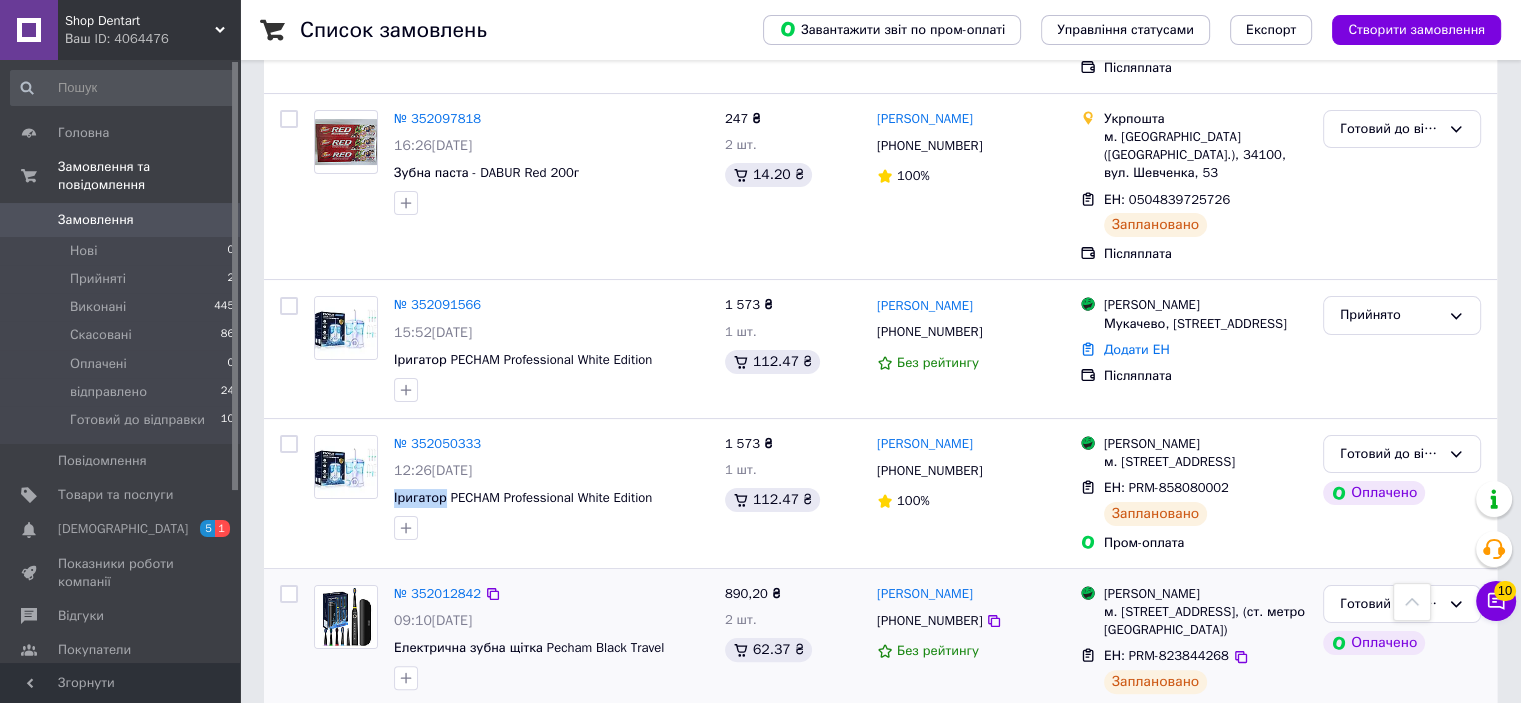scroll, scrollTop: 100, scrollLeft: 0, axis: vertical 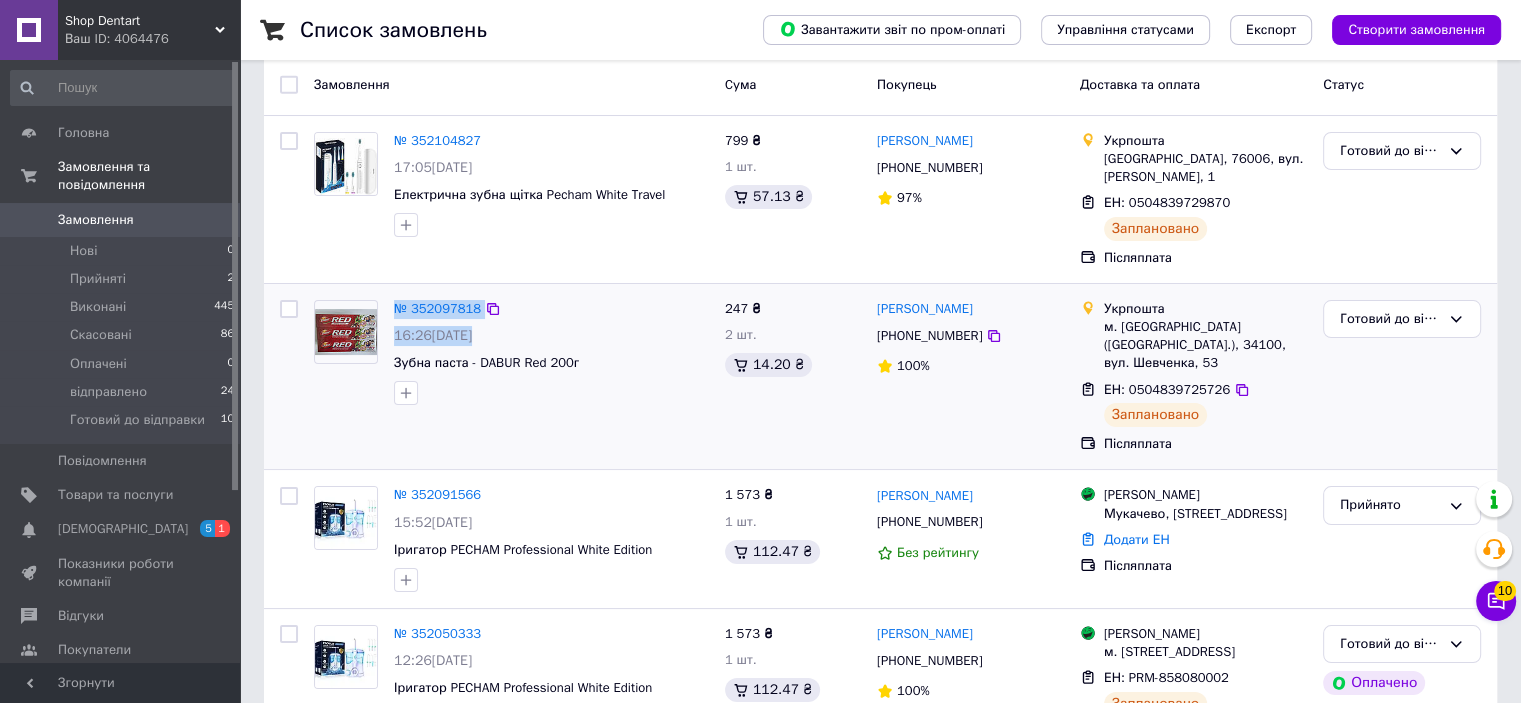 click on "№ 352097818 16:26, 10.07.2025 Зубна паста -  DABUR Red 200г" at bounding box center [511, 352] 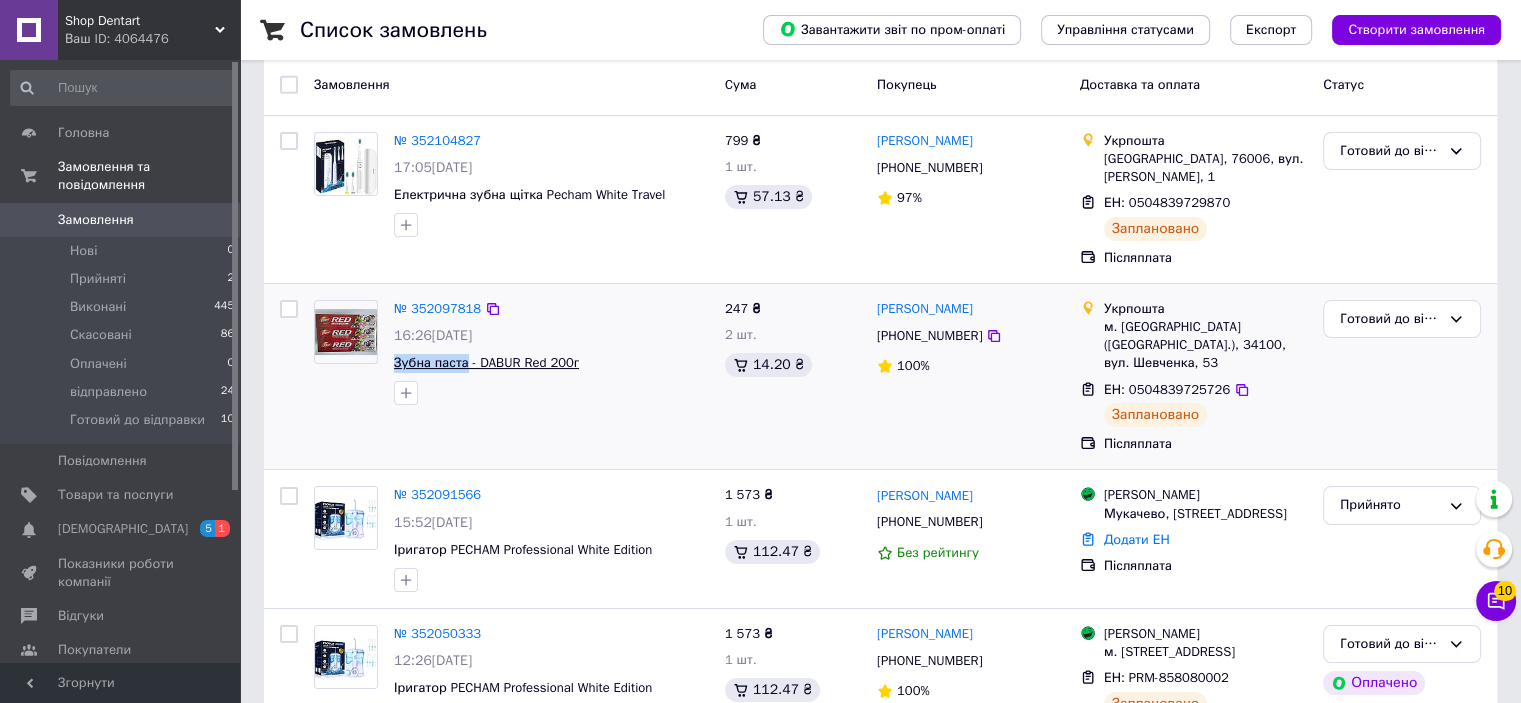 drag, startPoint x: 389, startPoint y: 361, endPoint x: 464, endPoint y: 367, distance: 75.23962 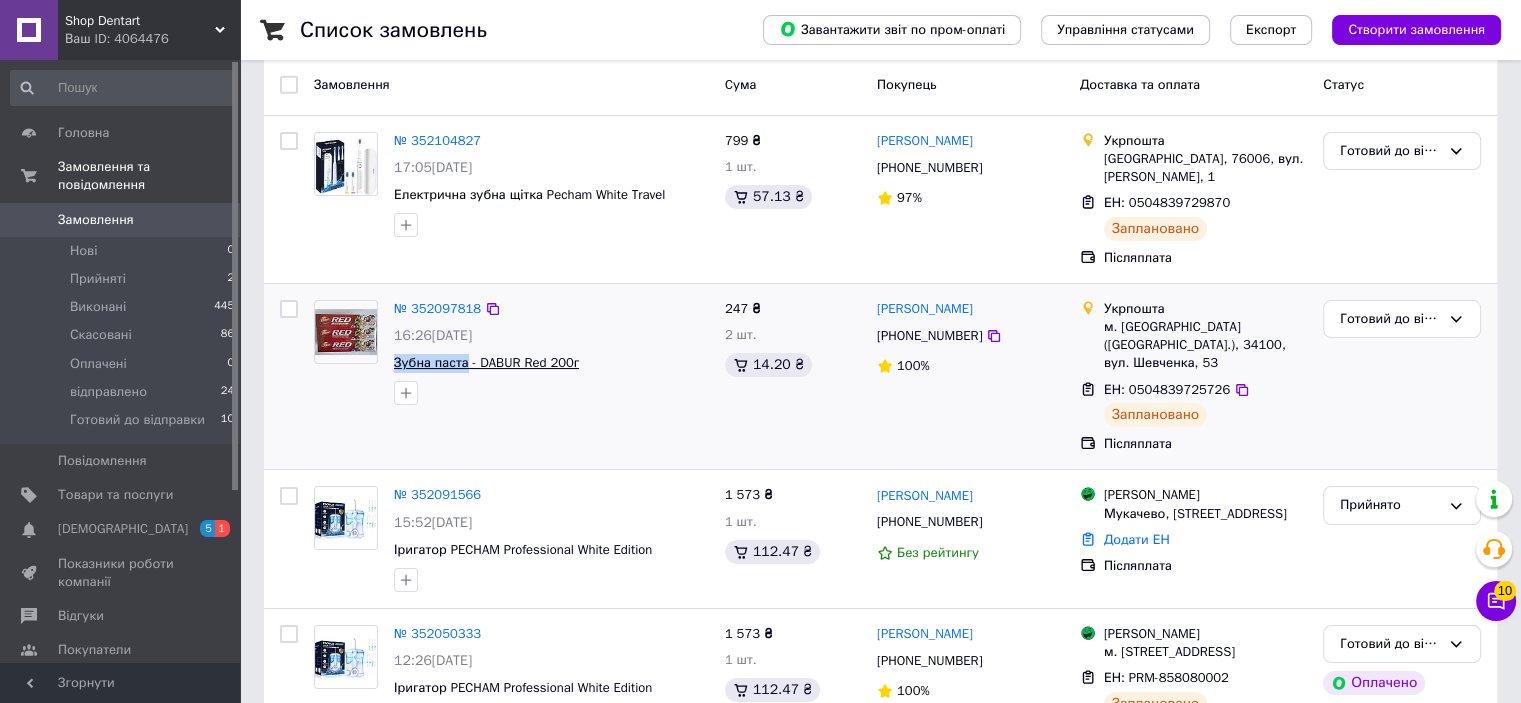 click on "№ 352097818 16:26, 10.07.2025 Зубна паста -  DABUR Red 200г" at bounding box center [551, 352] 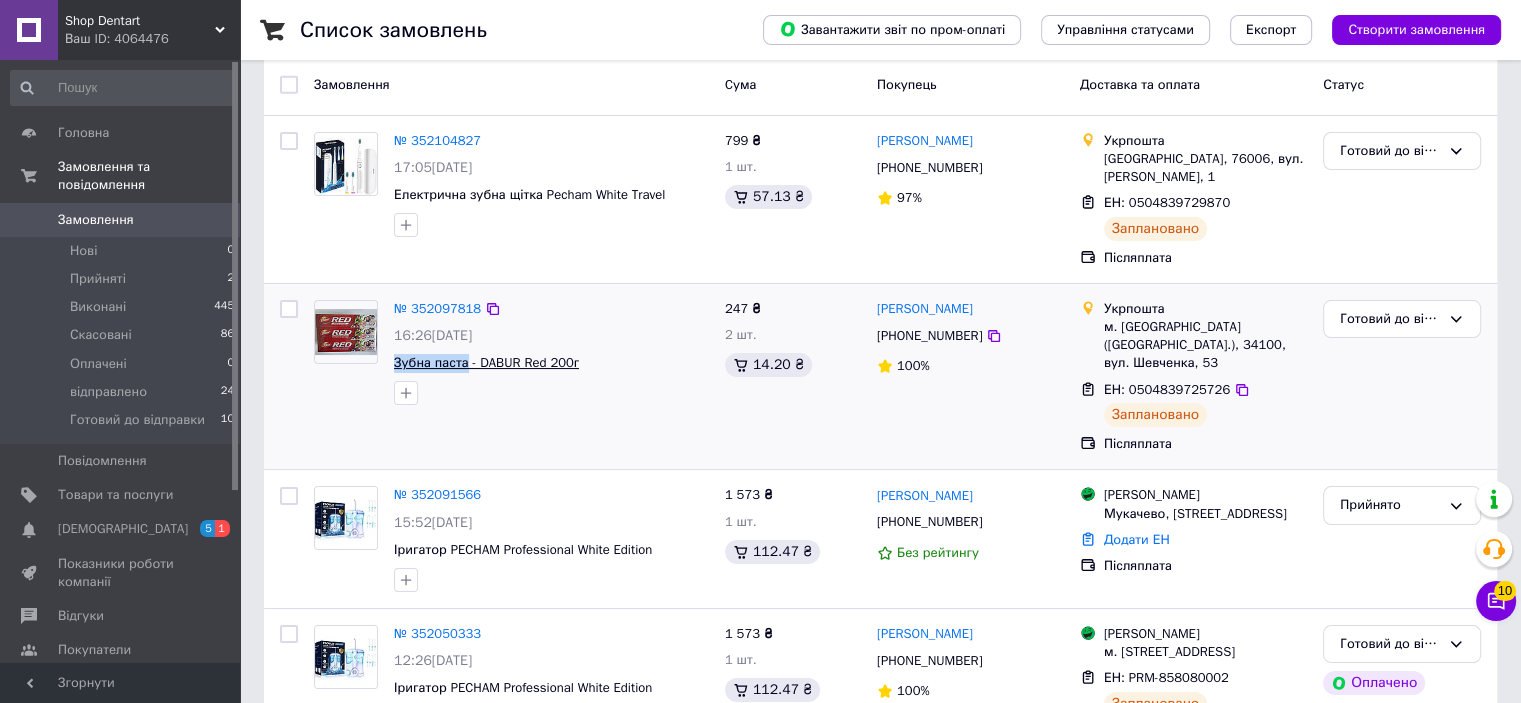 copy on "Зубна паста" 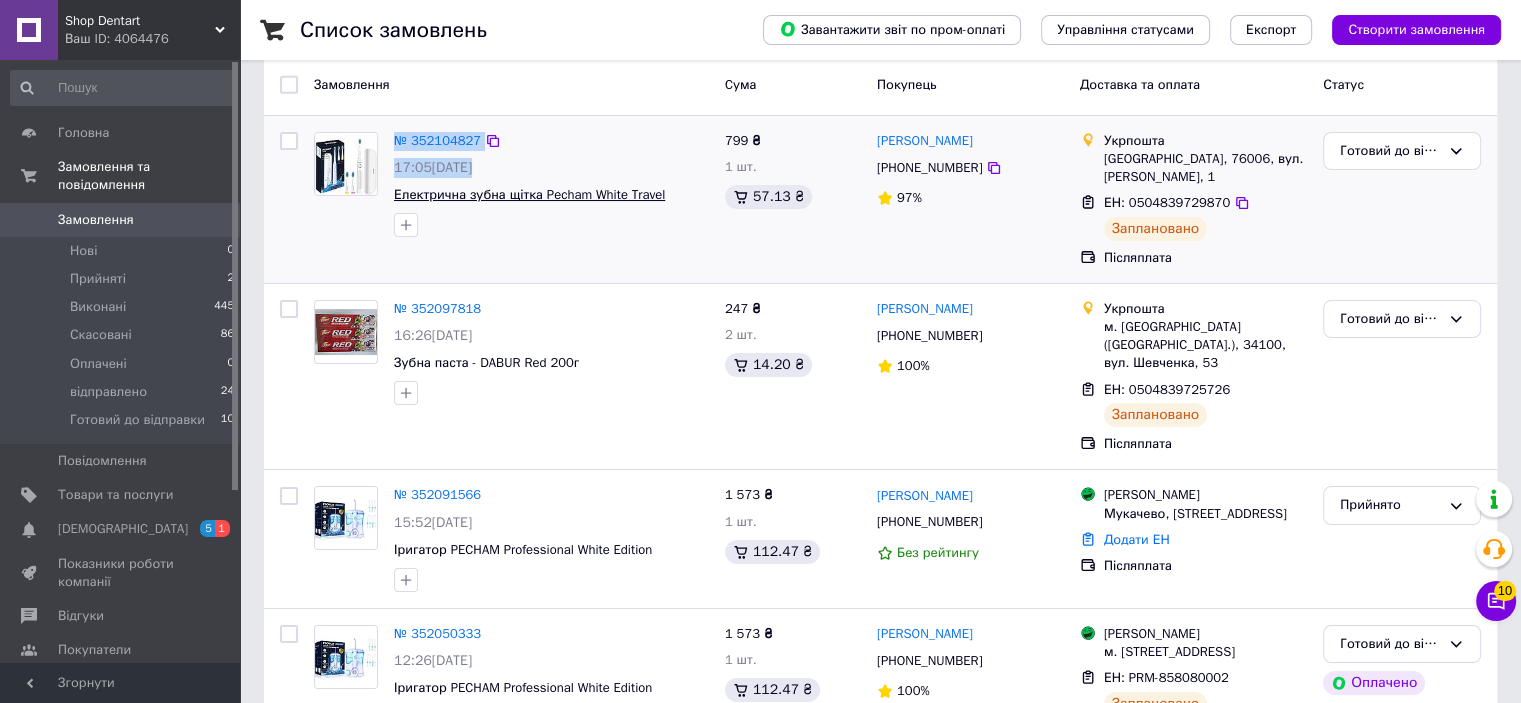 drag, startPoint x: 381, startPoint y: 191, endPoint x: 393, endPoint y: 193, distance: 12.165525 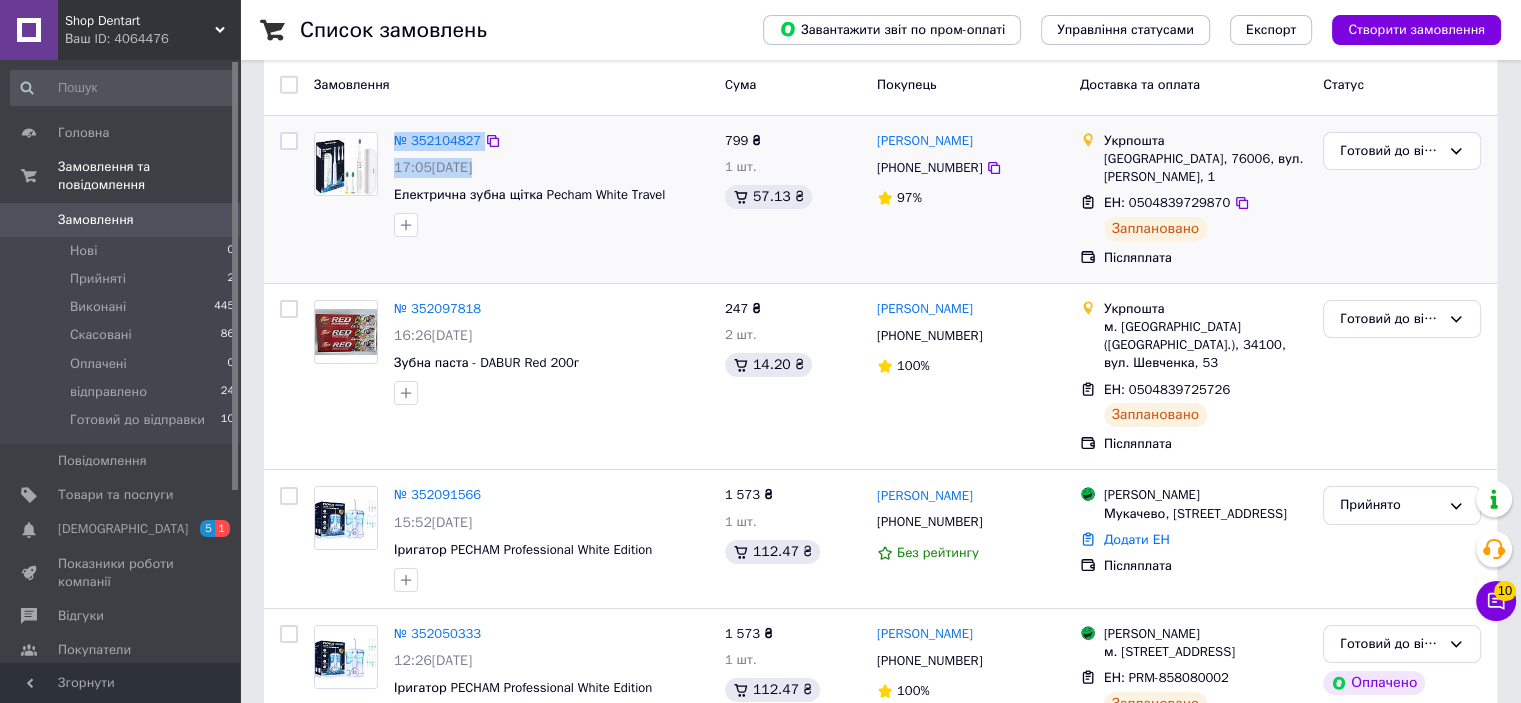 click at bounding box center (346, 184) 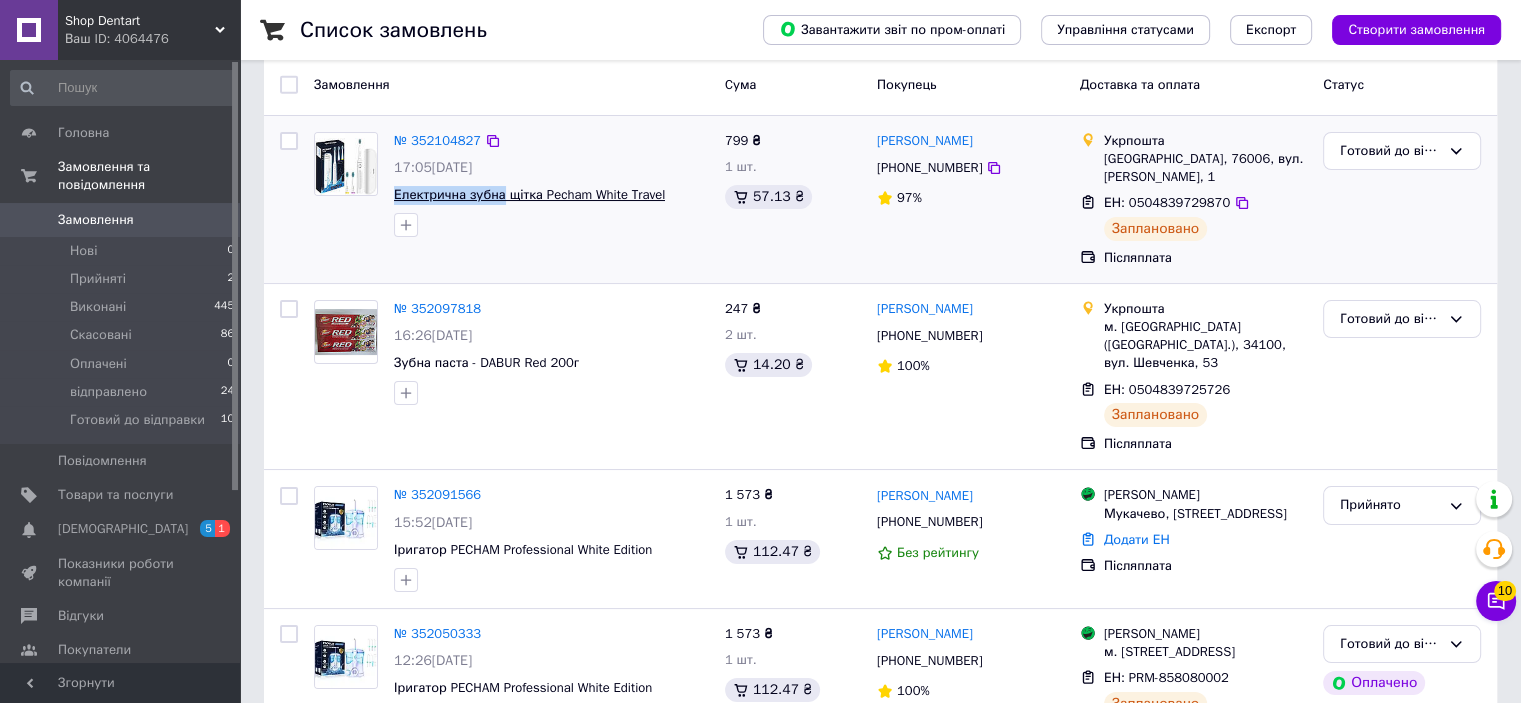 drag, startPoint x: 391, startPoint y: 190, endPoint x: 501, endPoint y: 200, distance: 110.45361 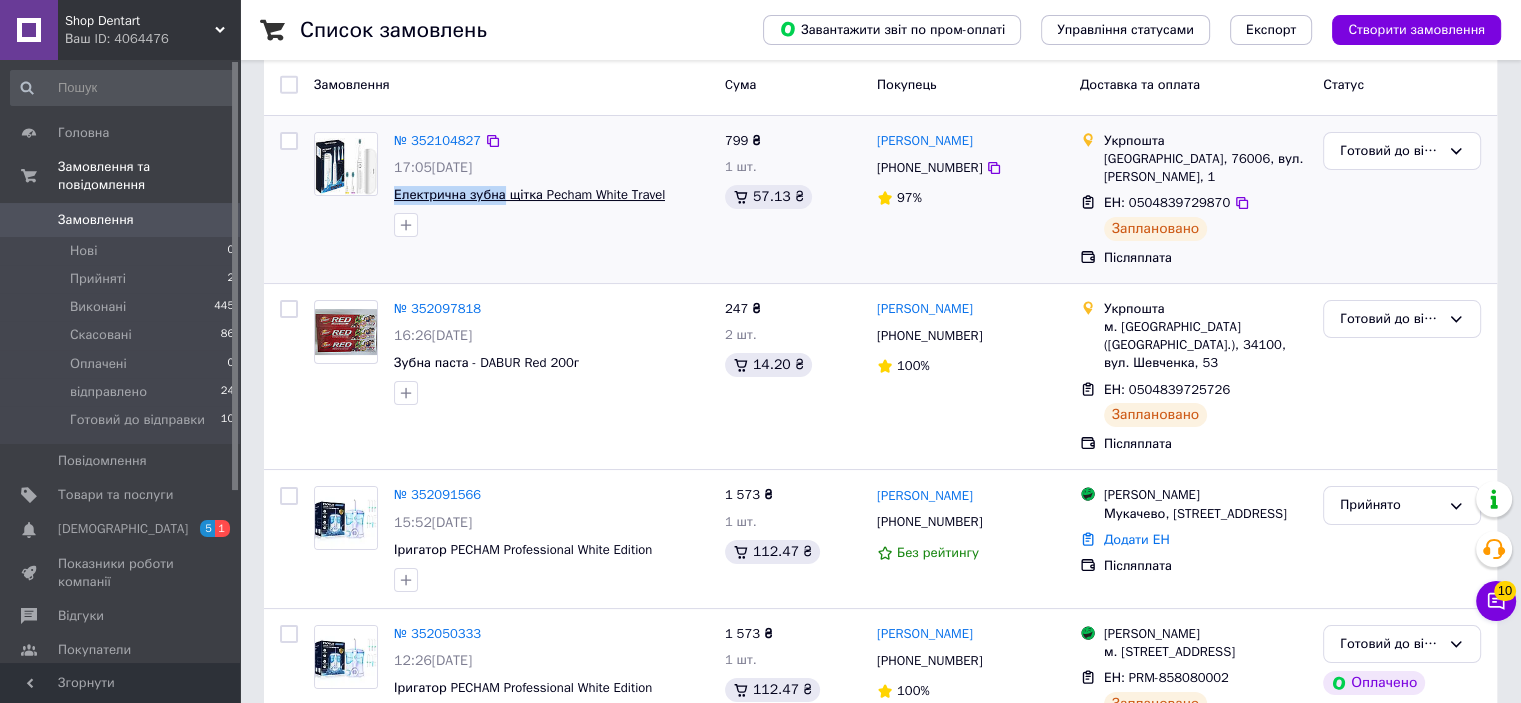click on "№ 352104827 17:05, 10.07.2025 Електрична зубна щітка Pecham White Travel" at bounding box center (551, 184) 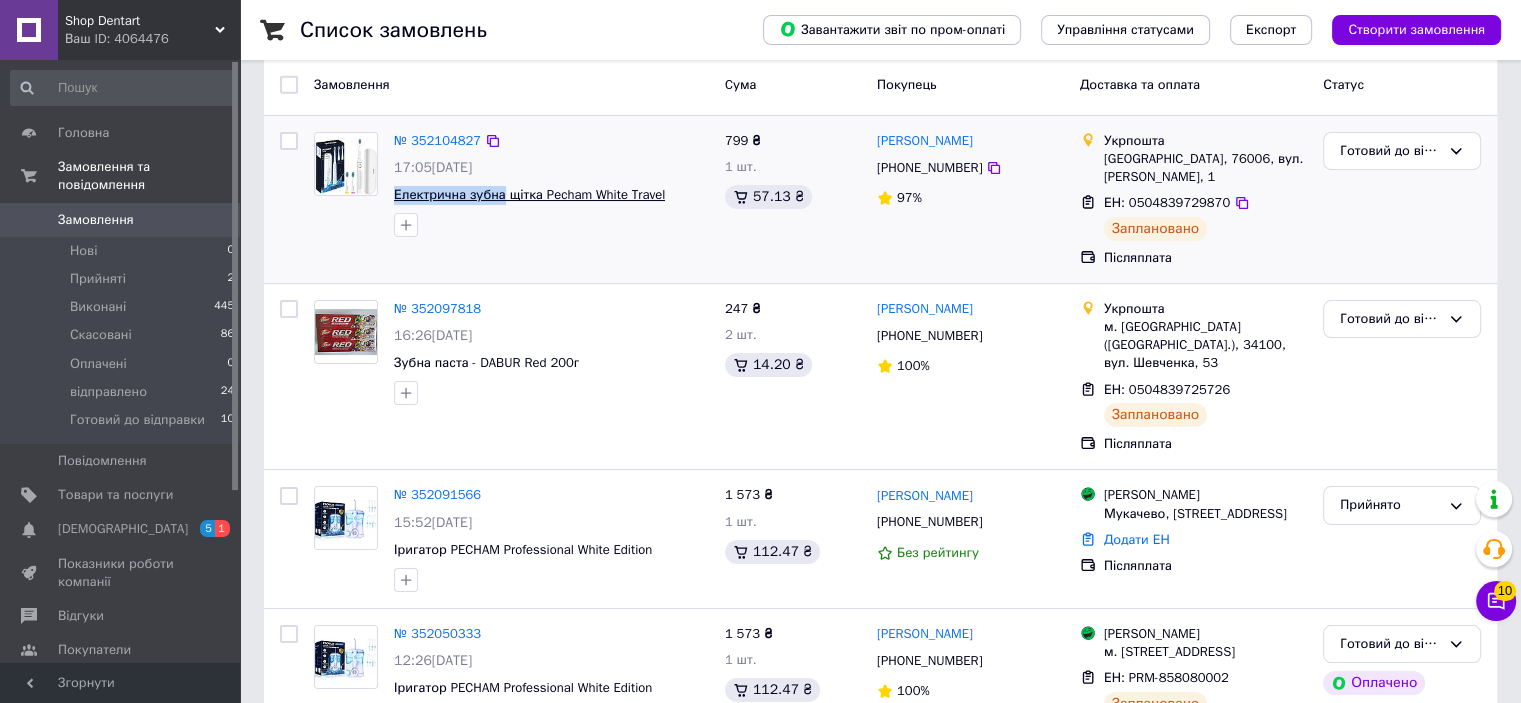copy on "Електрична зубна" 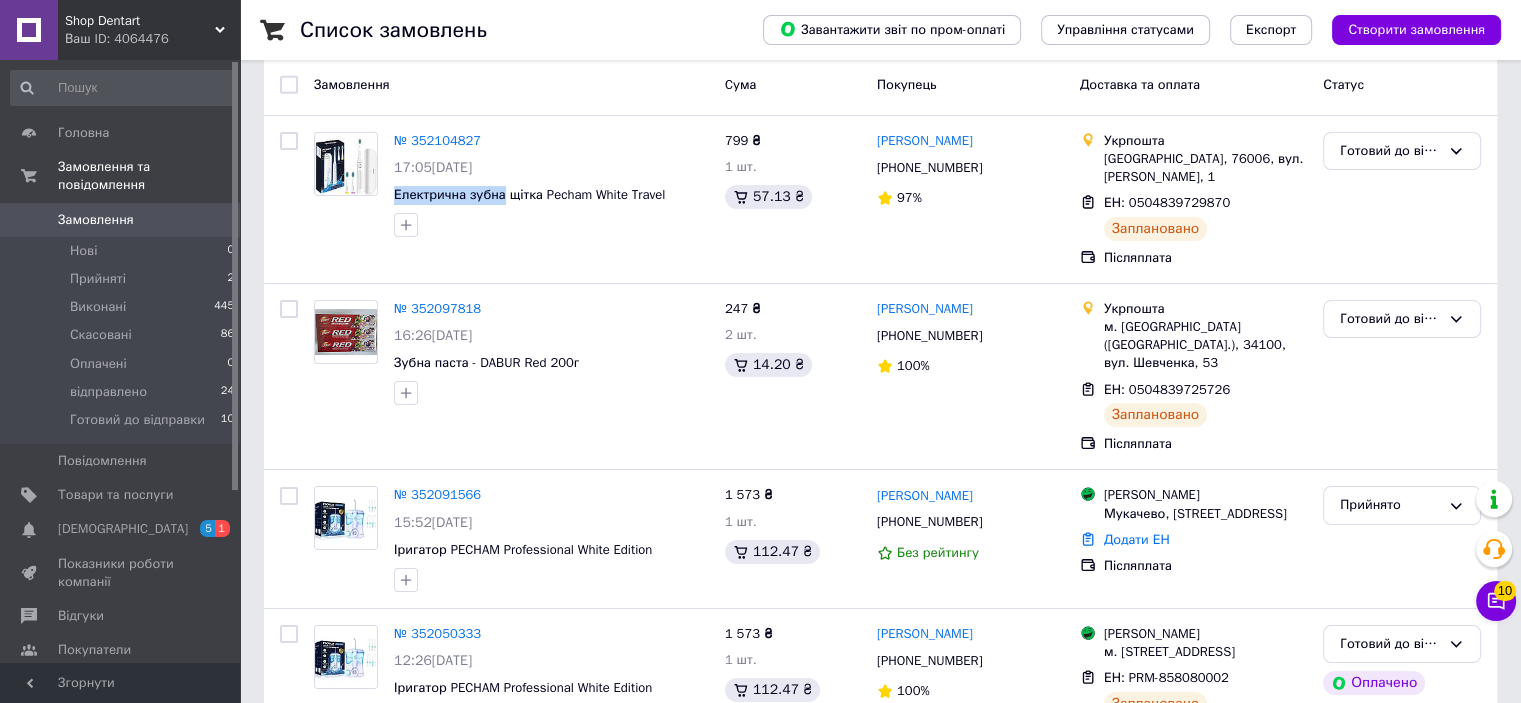 scroll, scrollTop: 0, scrollLeft: 0, axis: both 